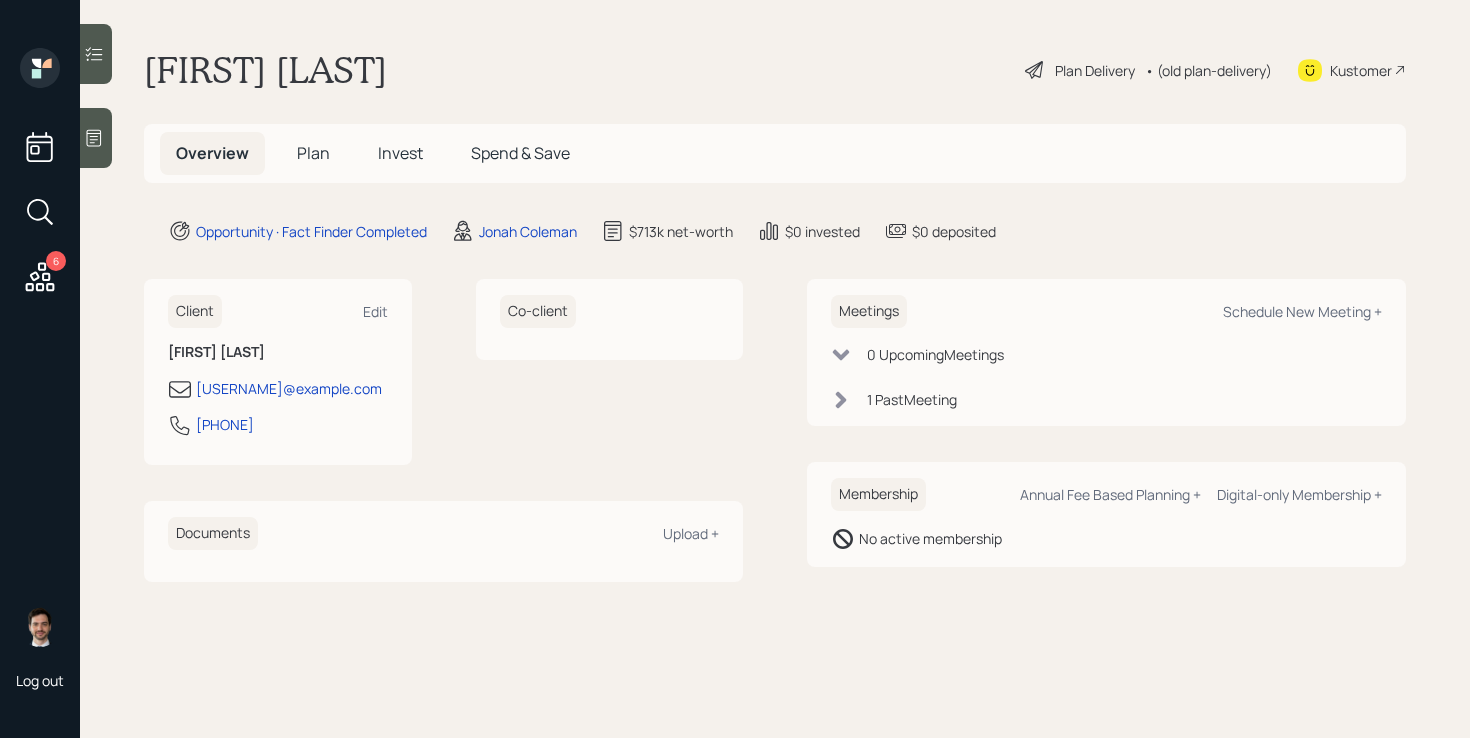 scroll, scrollTop: 0, scrollLeft: 0, axis: both 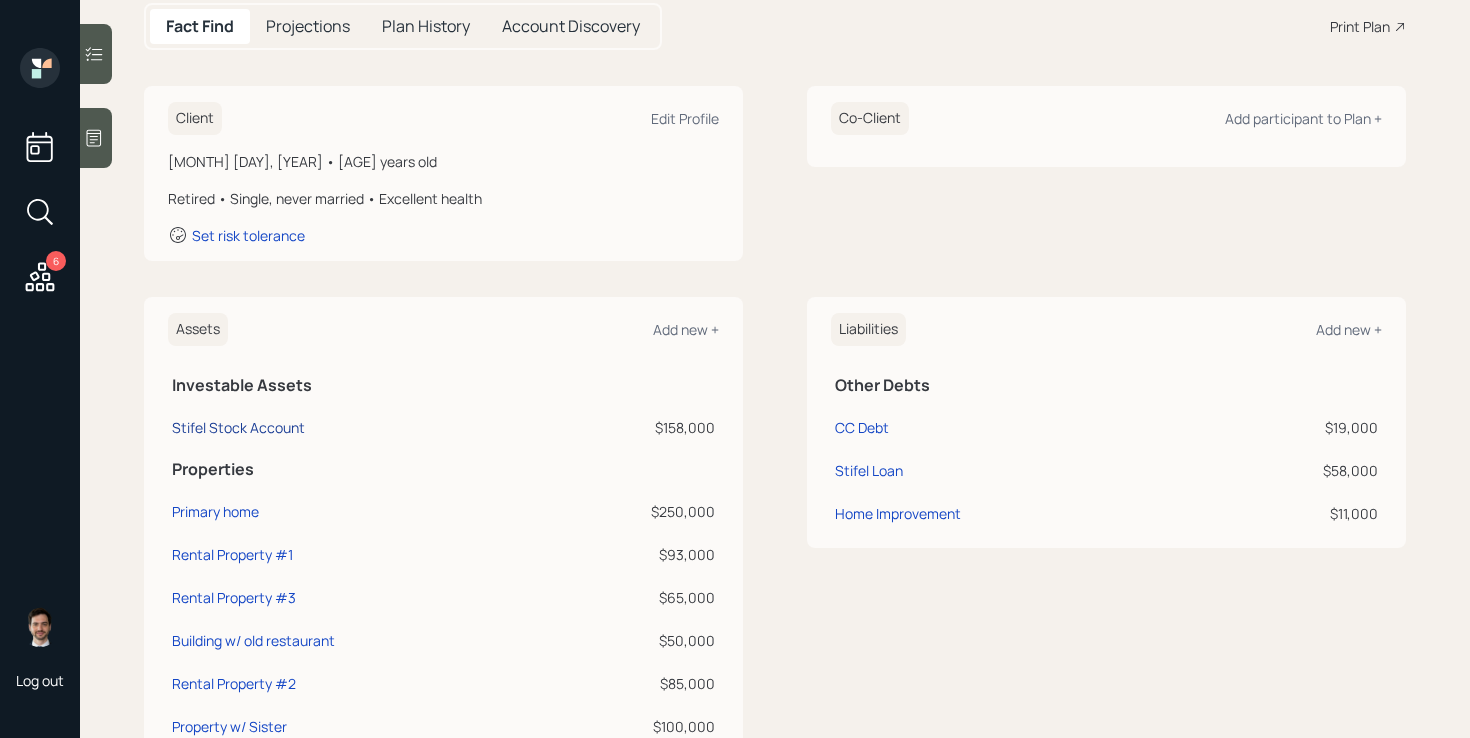 click on "Stifel Stock Account" at bounding box center (238, 427) 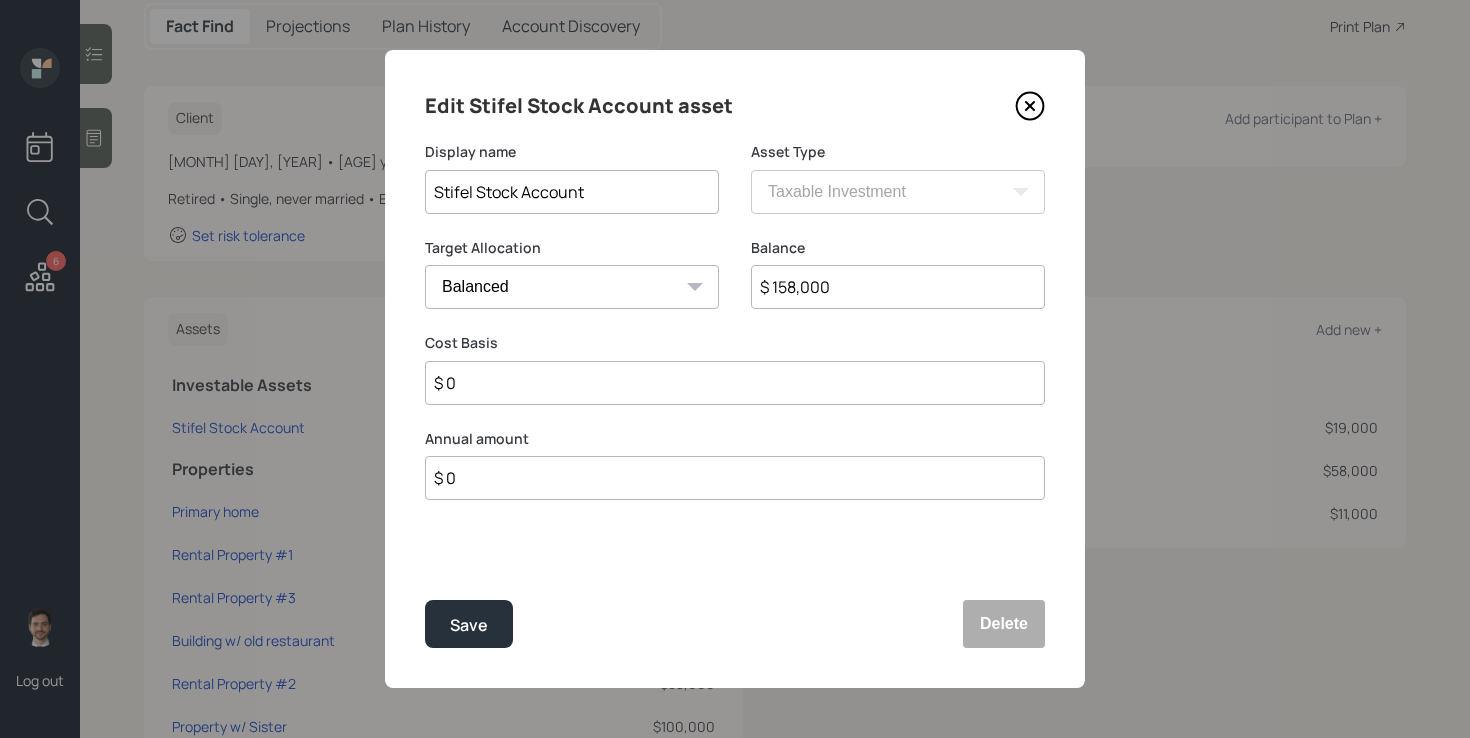 click 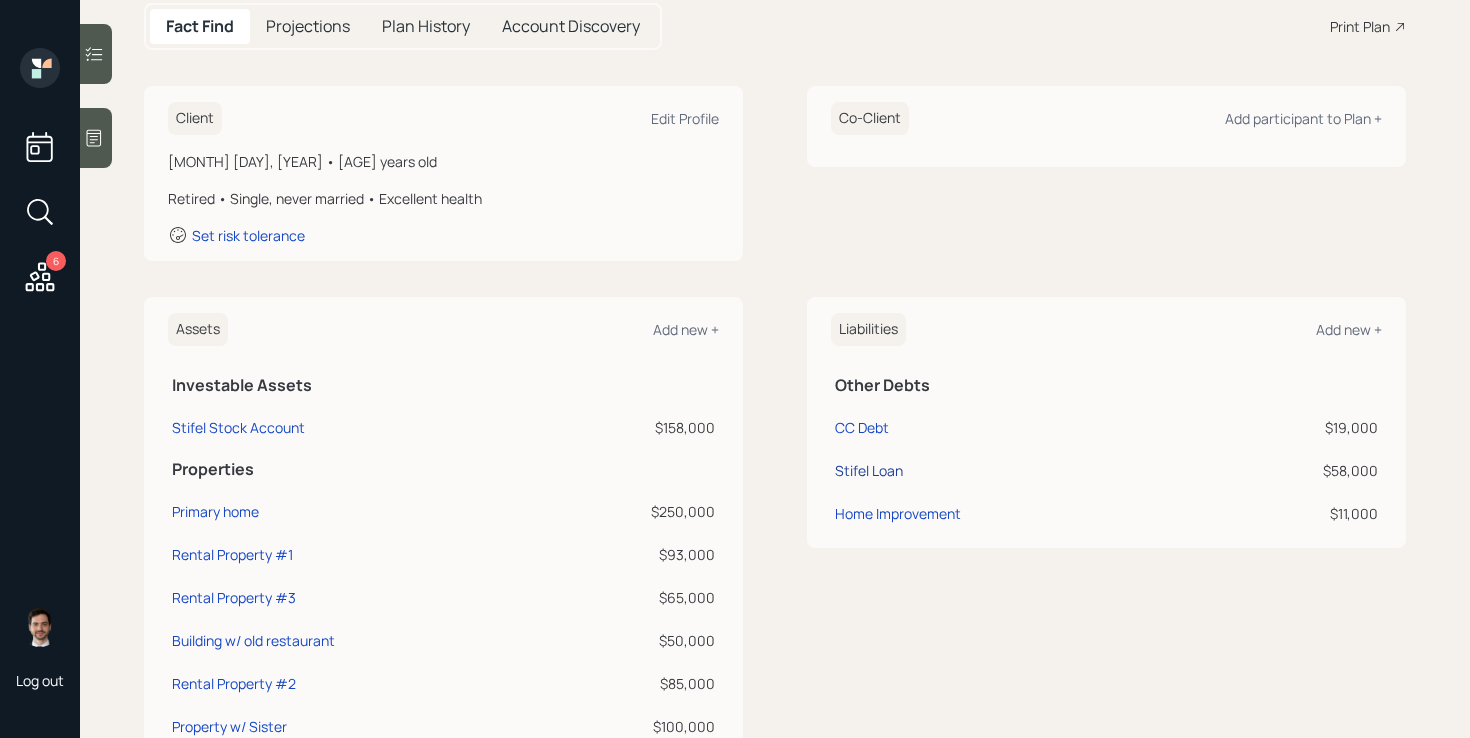 click on "Stifel Loan" at bounding box center (869, 470) 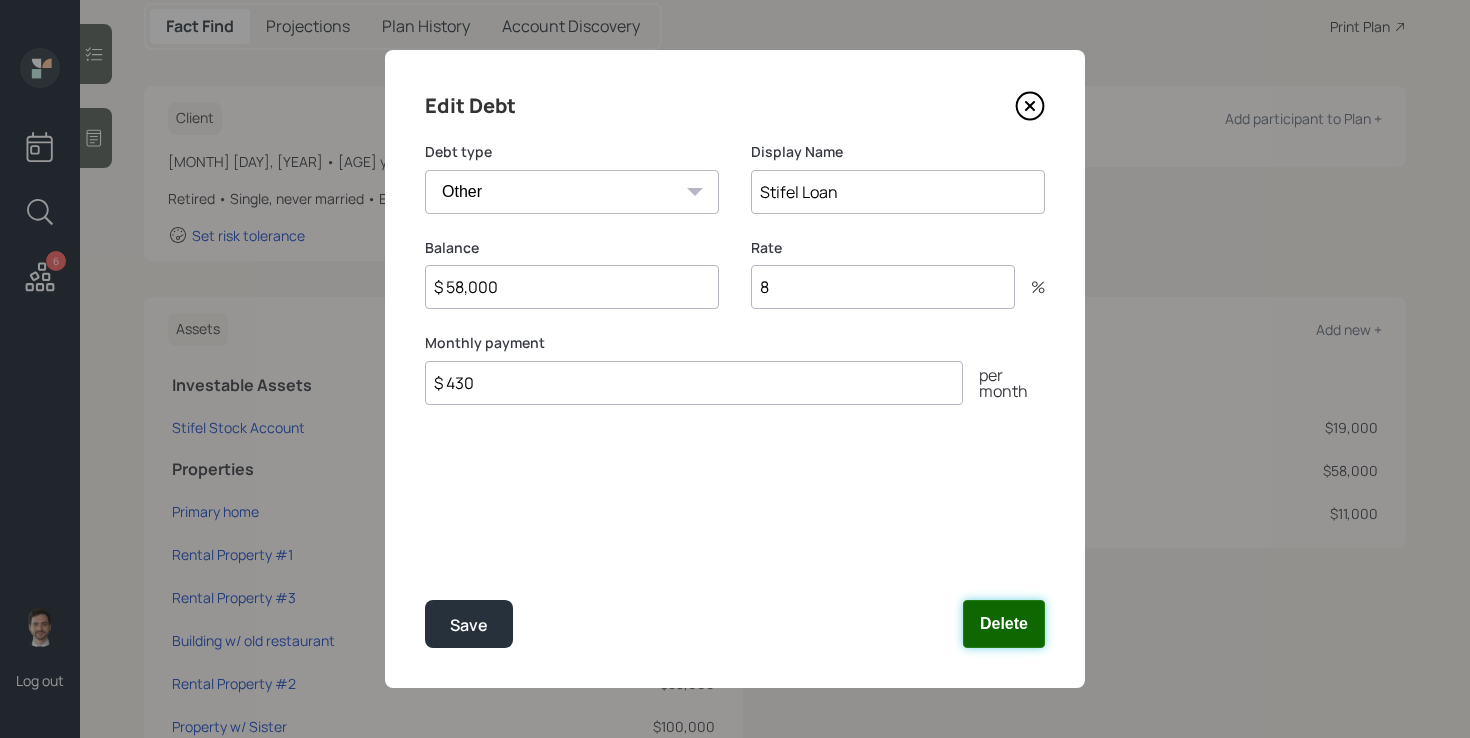 click on "Delete" at bounding box center [1004, 624] 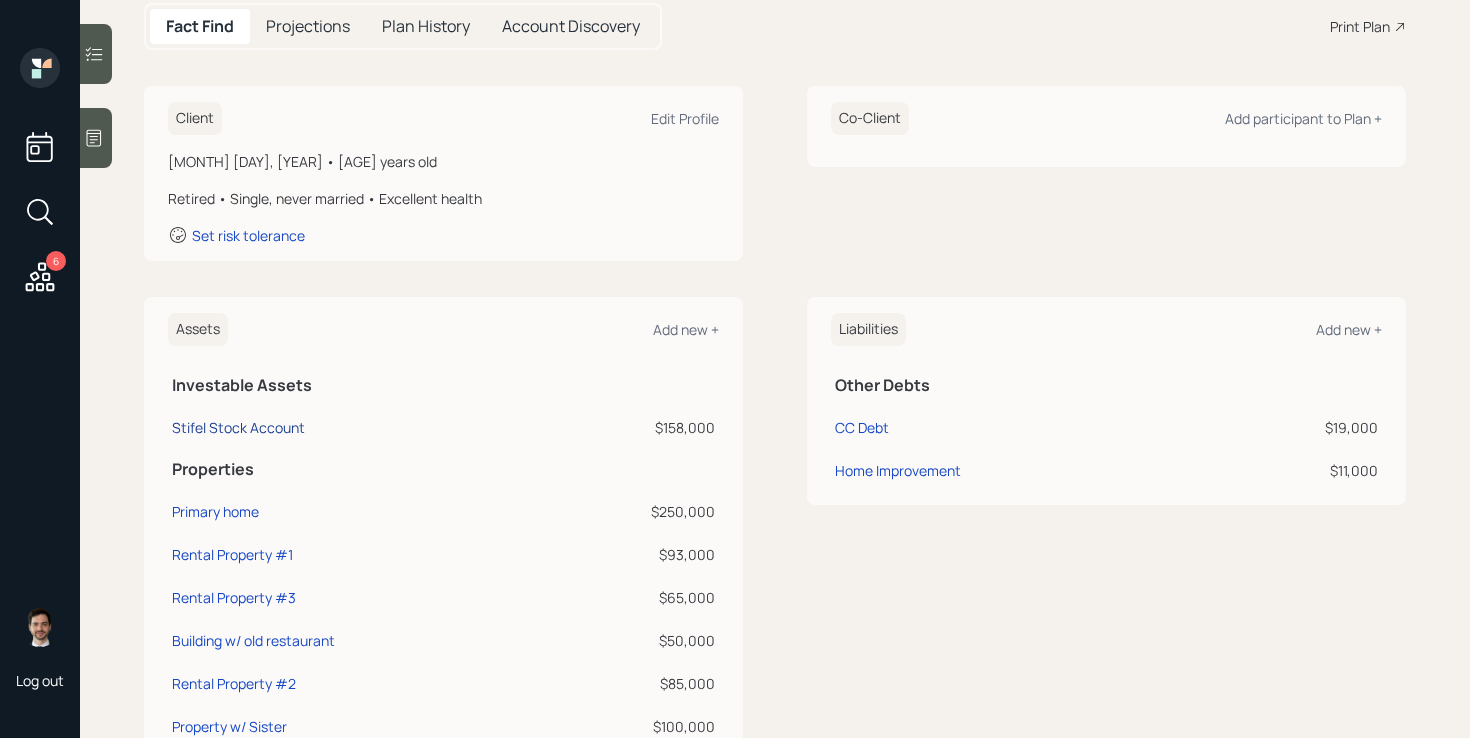 click on "Stifel Stock Account" at bounding box center [238, 427] 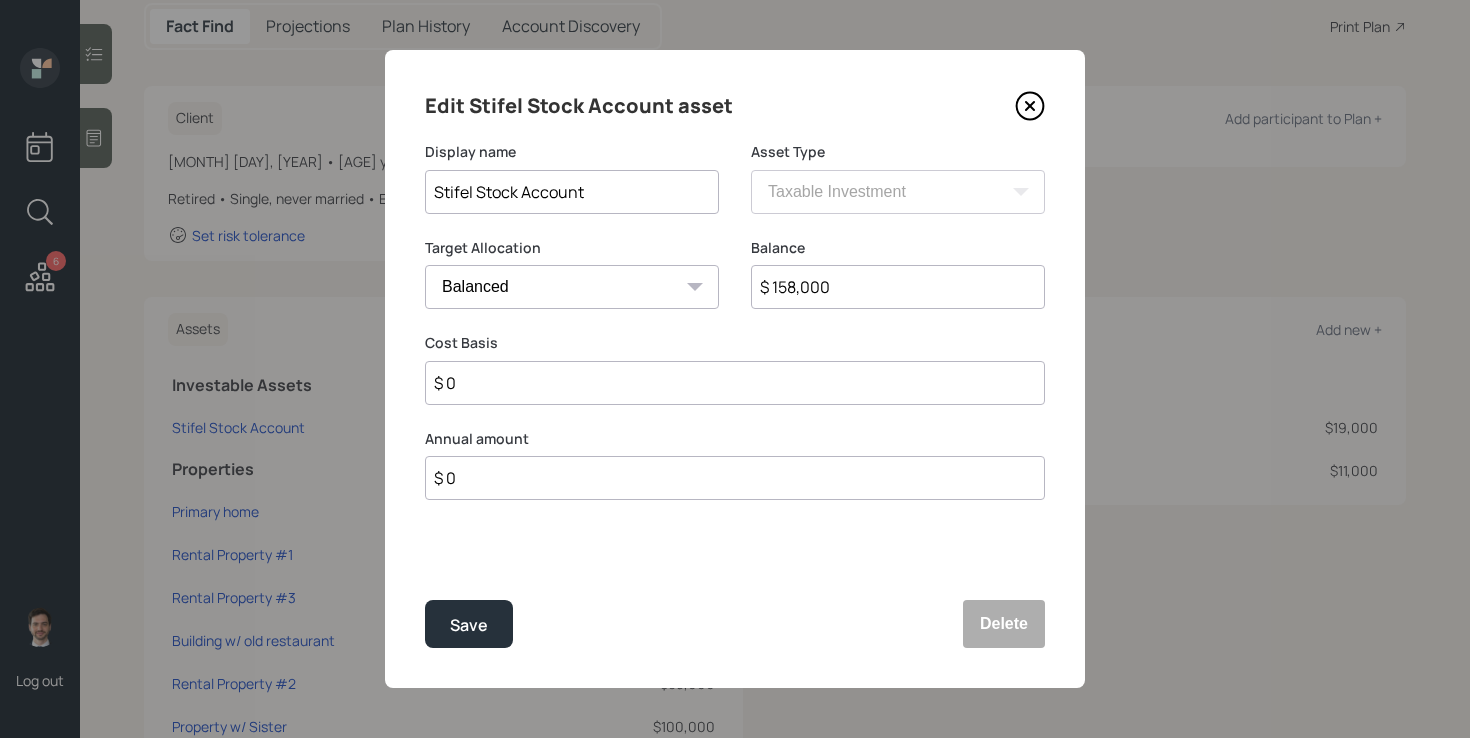 click on "$ 158,000" at bounding box center [898, 287] 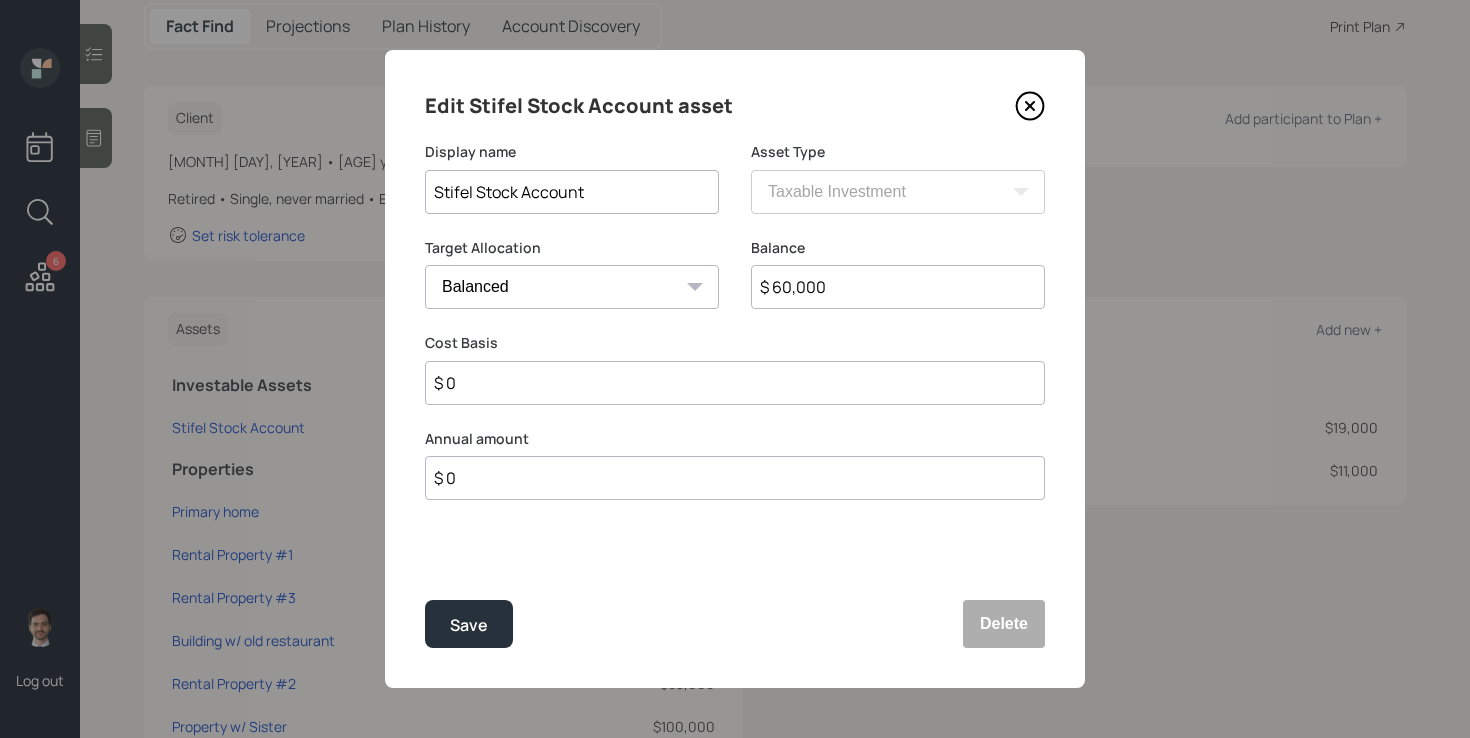 type on "$ 60,000" 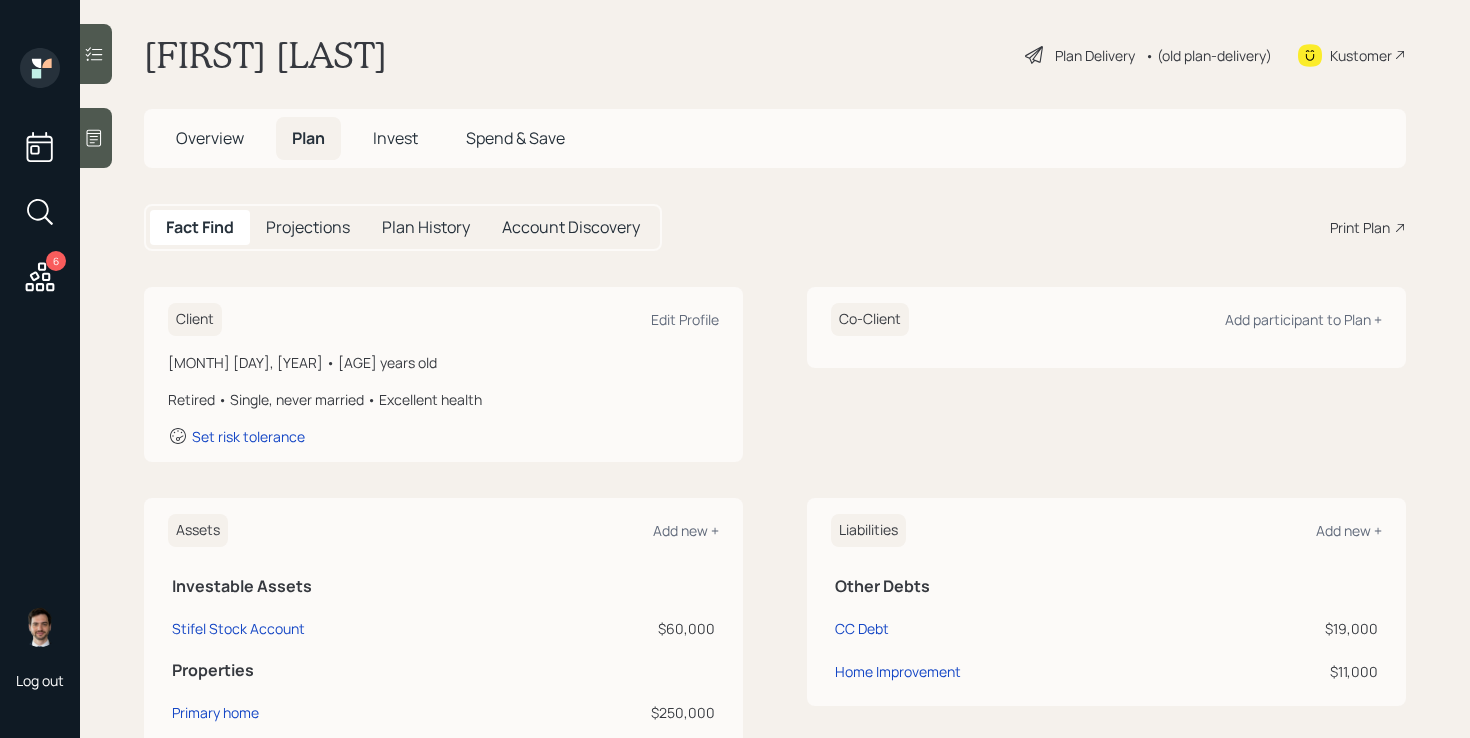 scroll, scrollTop: 0, scrollLeft: 0, axis: both 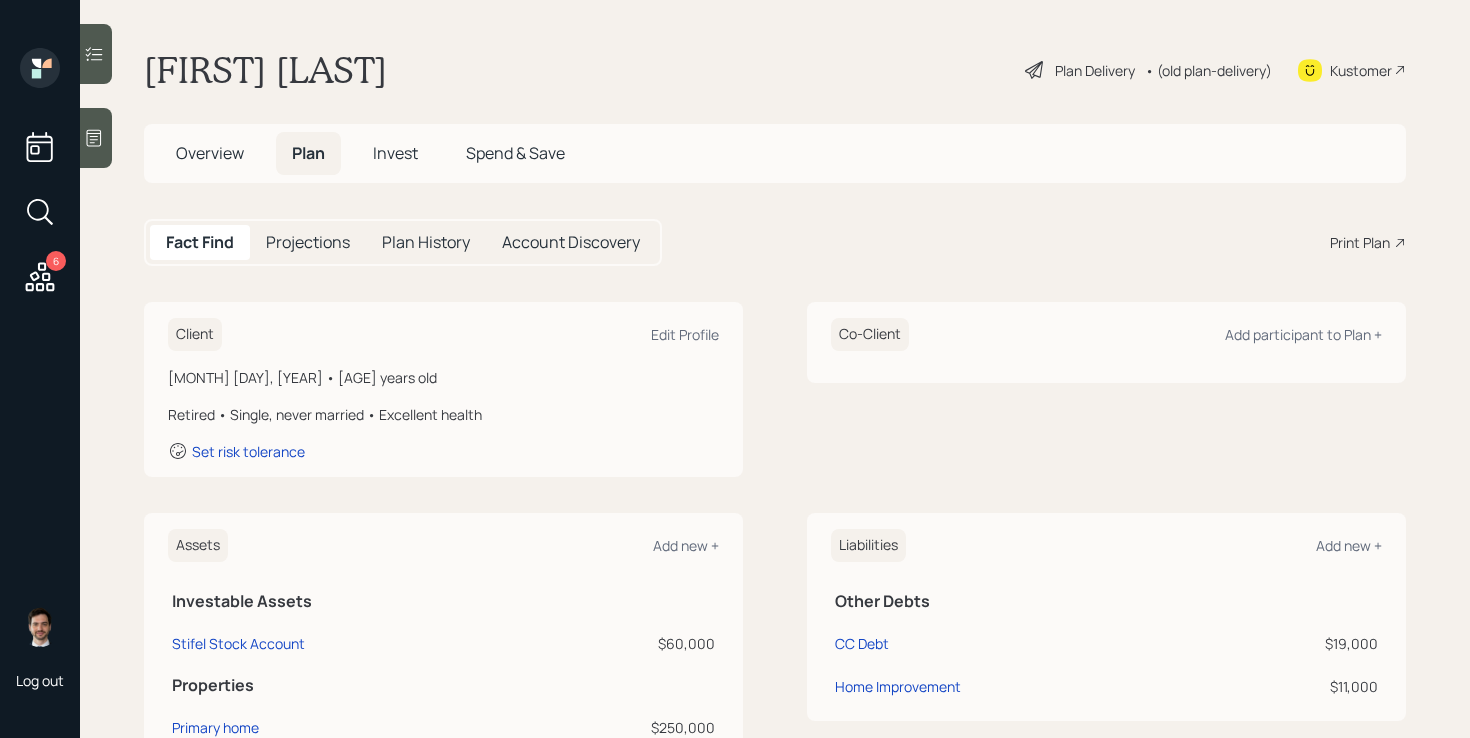 click on "Plan Delivery" at bounding box center [1095, 70] 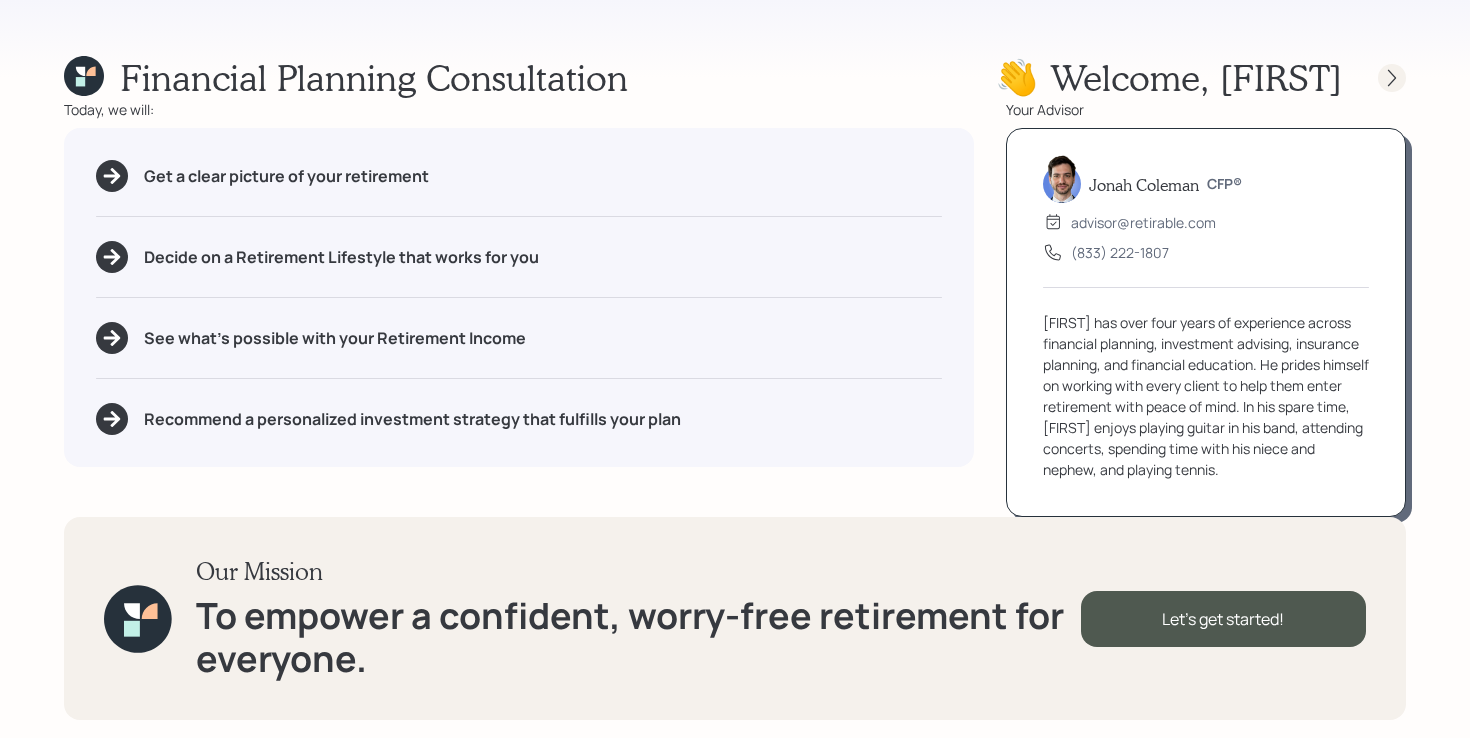 click 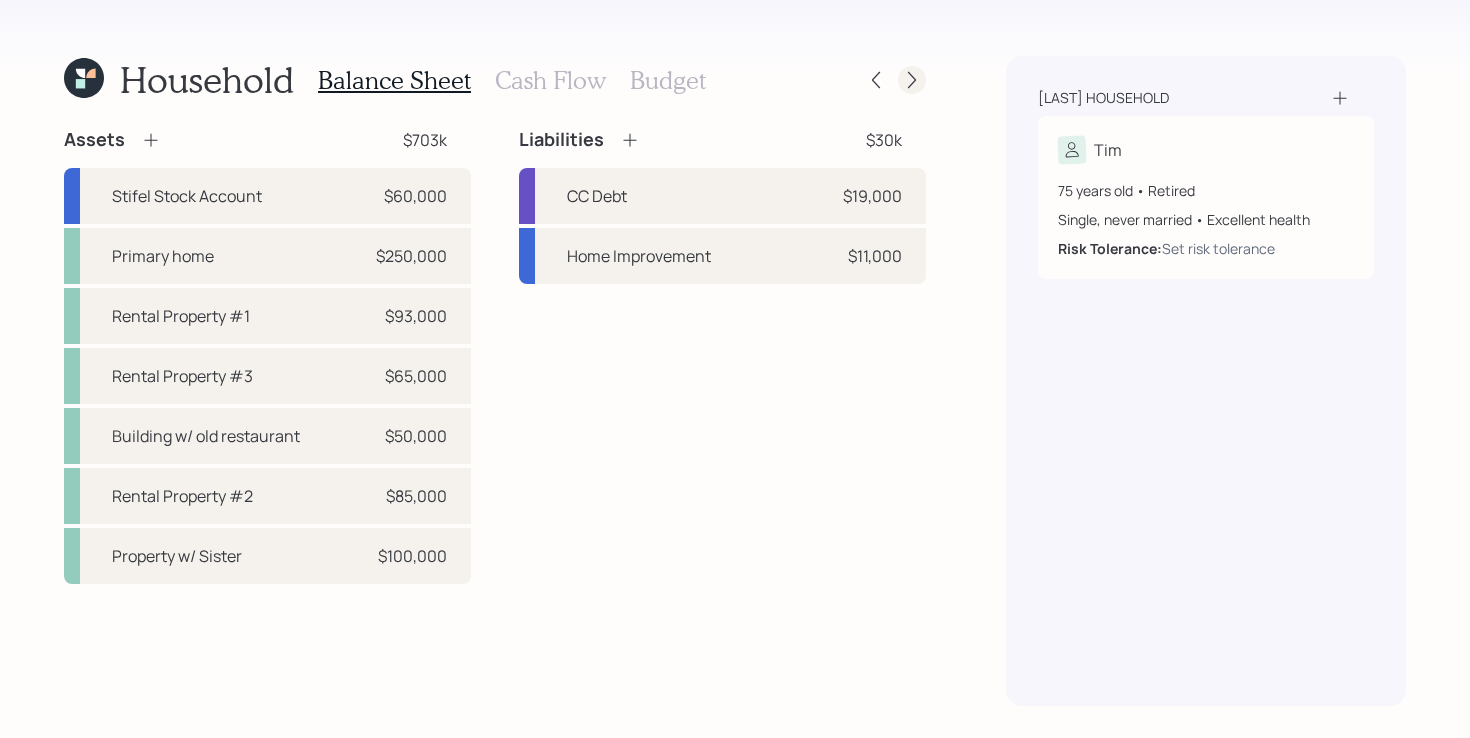 click at bounding box center [912, 80] 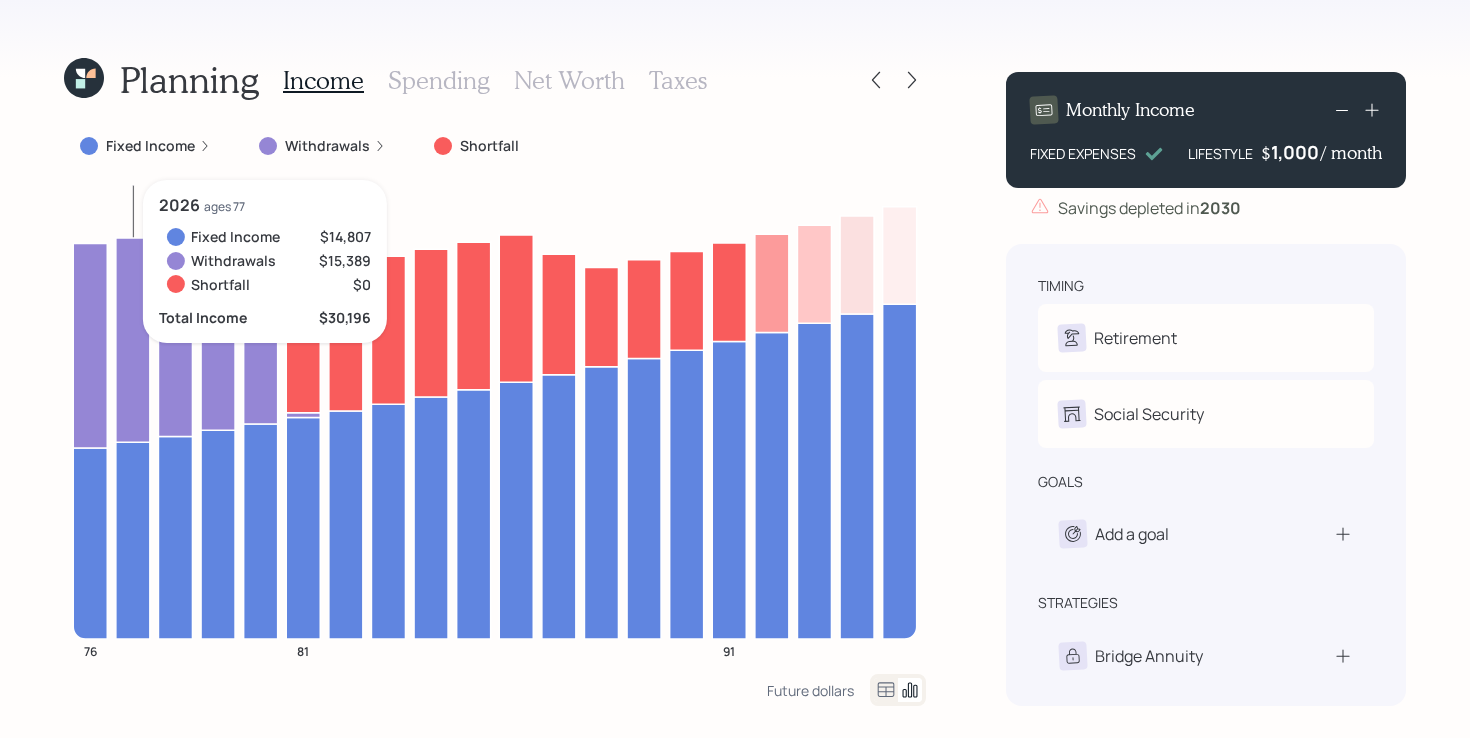 click on "Planning Income Spending Net Worth Taxes Fixed Income Withdrawals Shortfall 76 81 91 2026 ages 77 Fixed Income $14,807 Withdrawals $15,389 Shortfall $0 Total Income $30,196 Future dollars Monthly Income FIXED EXPENSES LIFESTYLE $ 1,000  / month Savings depleted in  2030 timing Retirement T Retired Social Security T Receiving goals Add a goal strategies Bridge Annuity Lifetime Income Annuity Recommended" at bounding box center [735, 369] 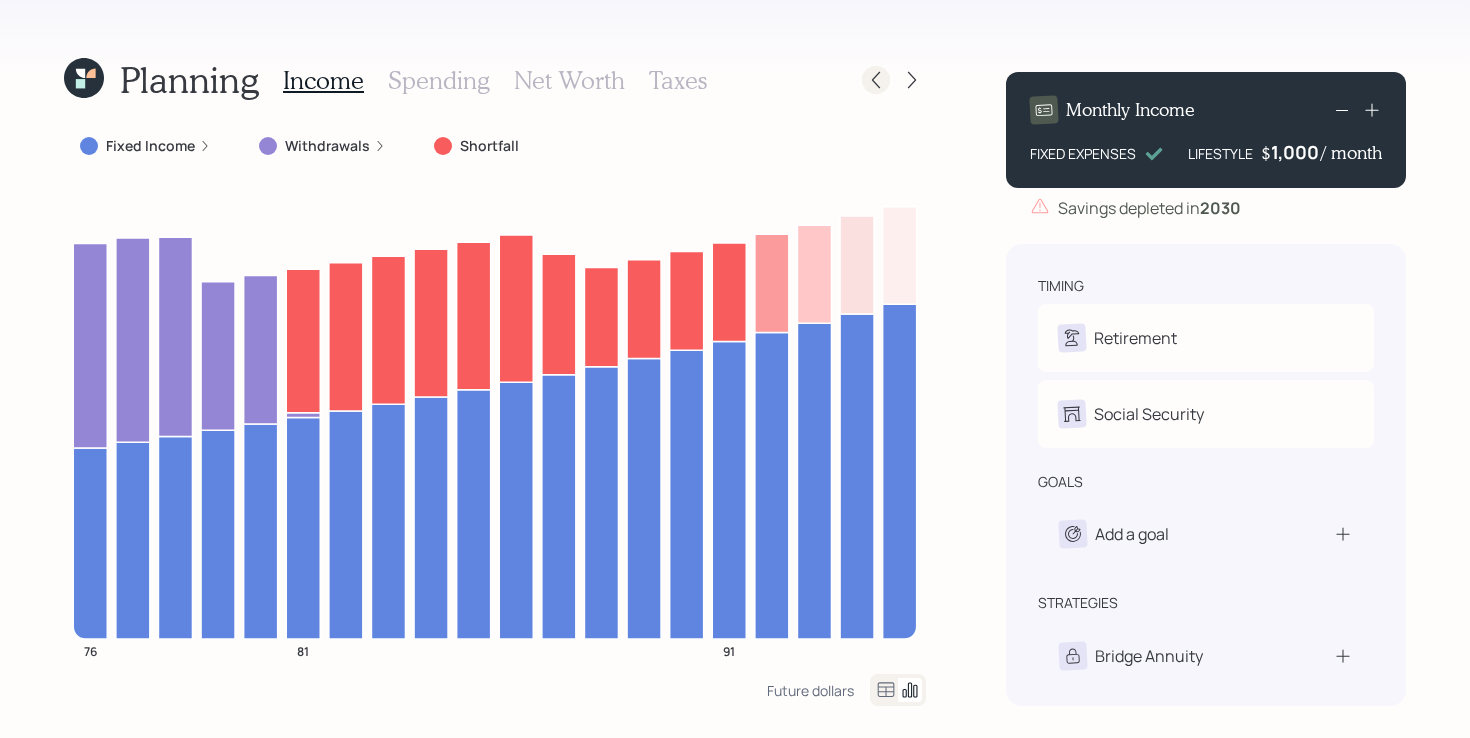 click 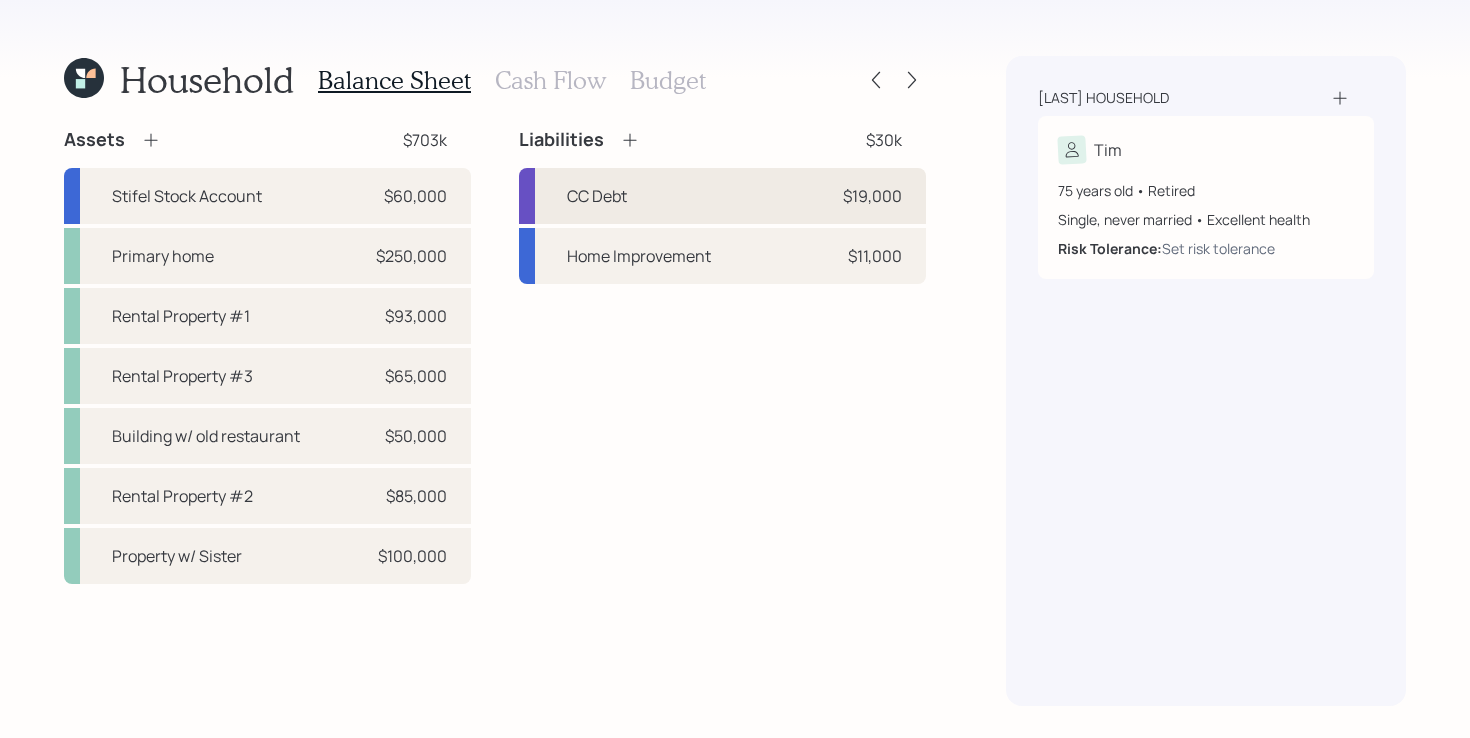 click on "CC Debt $19,000" at bounding box center [722, 196] 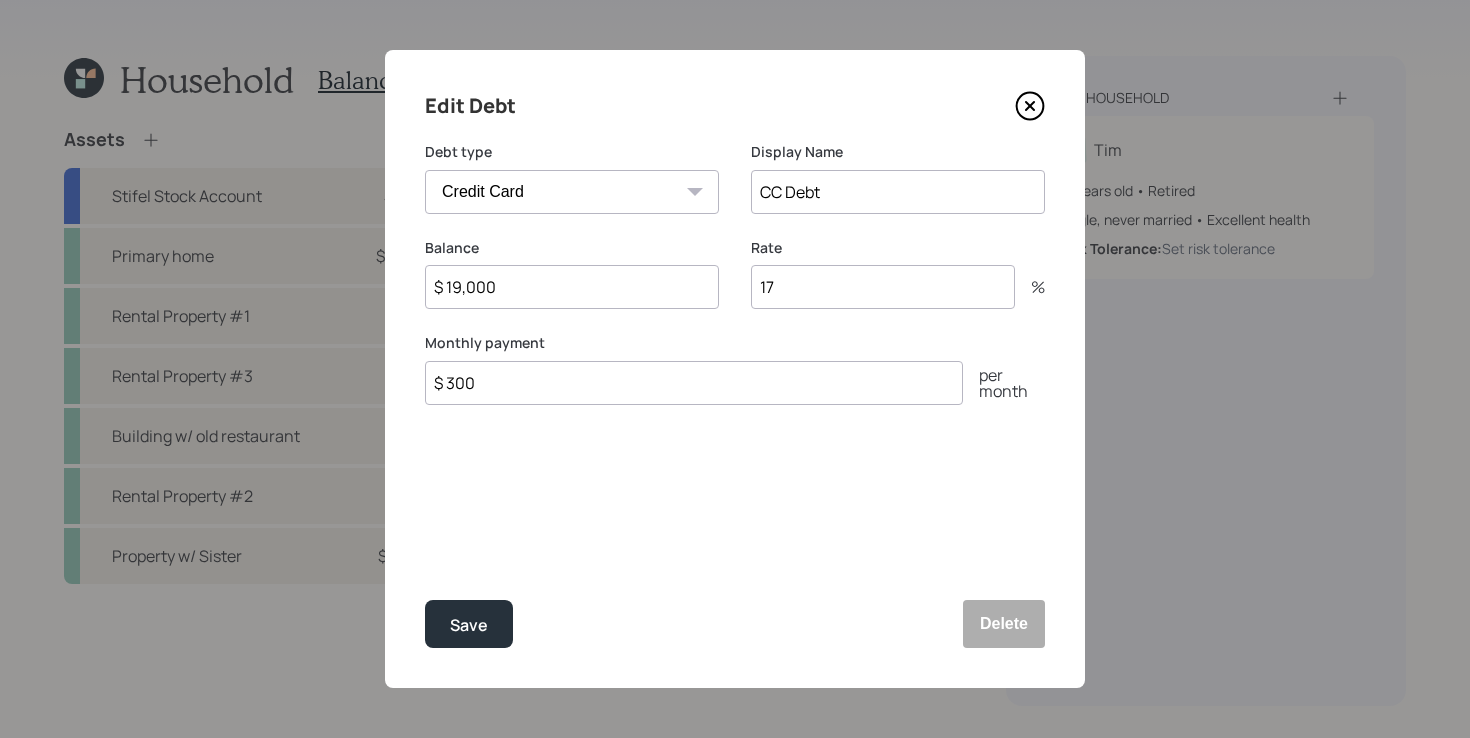 click on "$ 19,000" at bounding box center (572, 287) 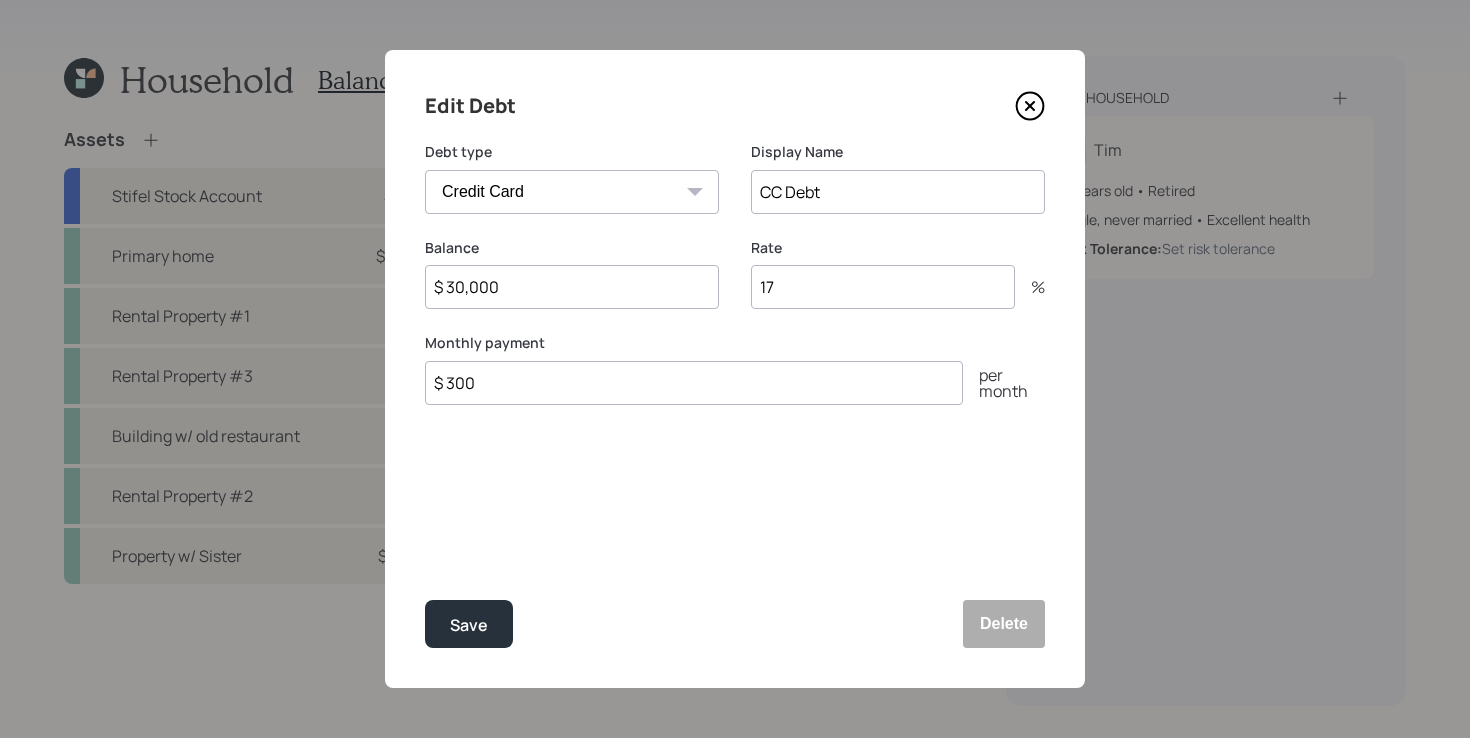 type on "$ 30,000" 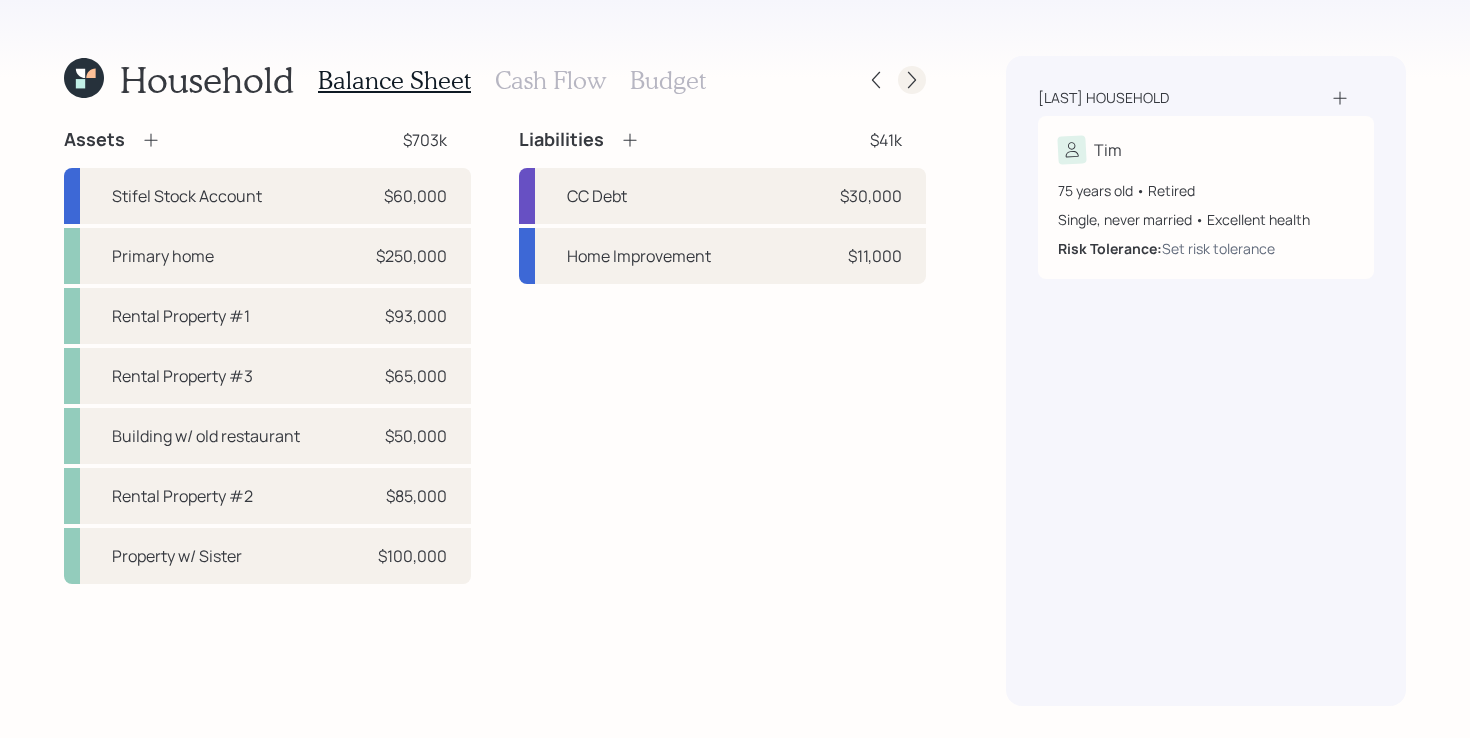 click 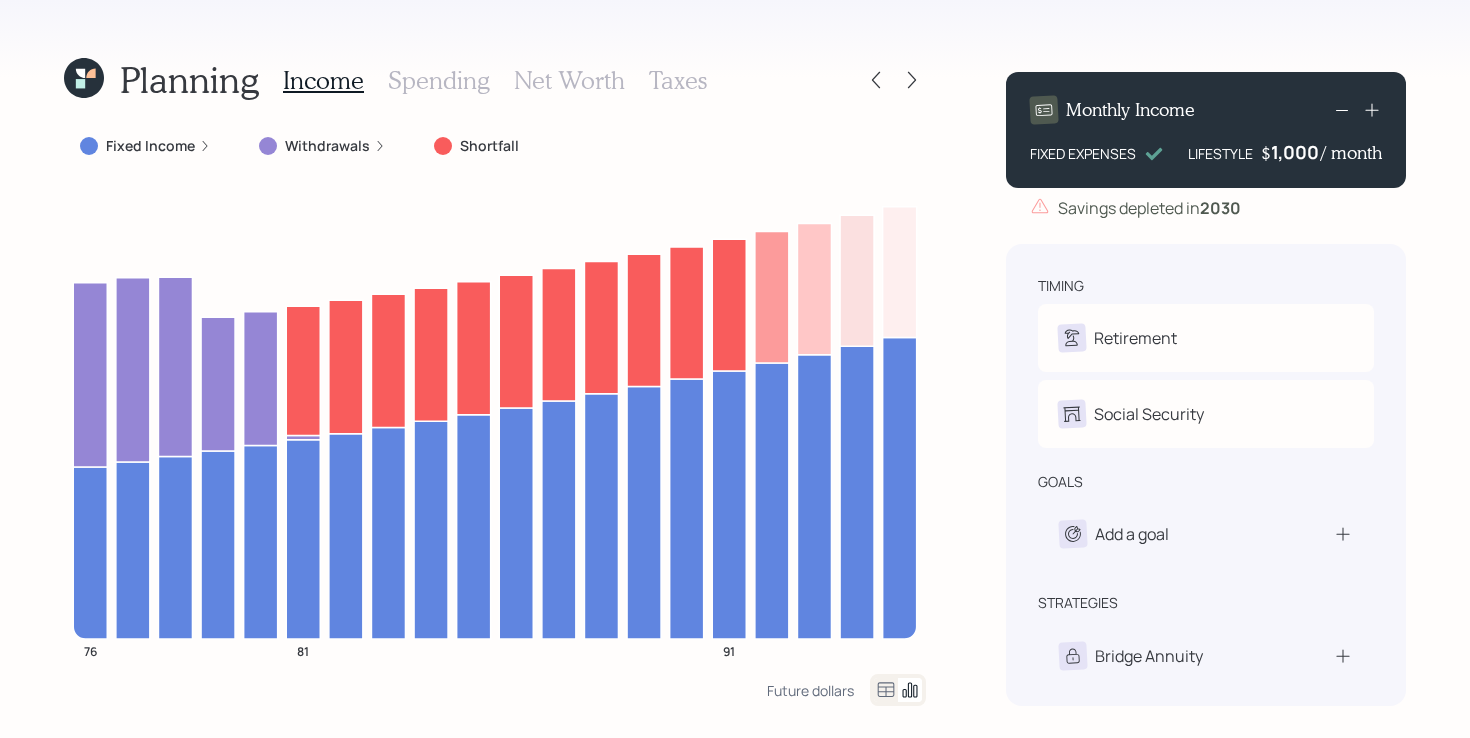click 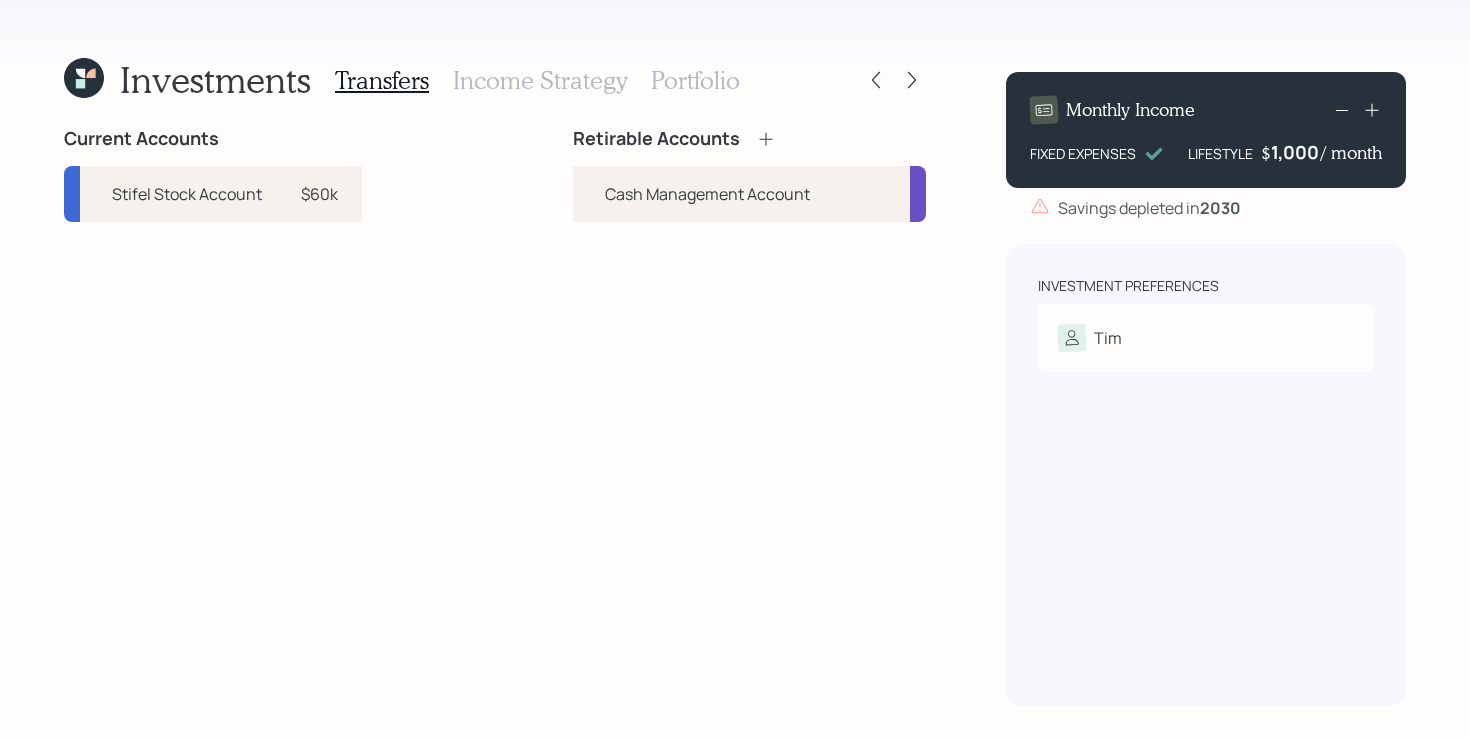 click 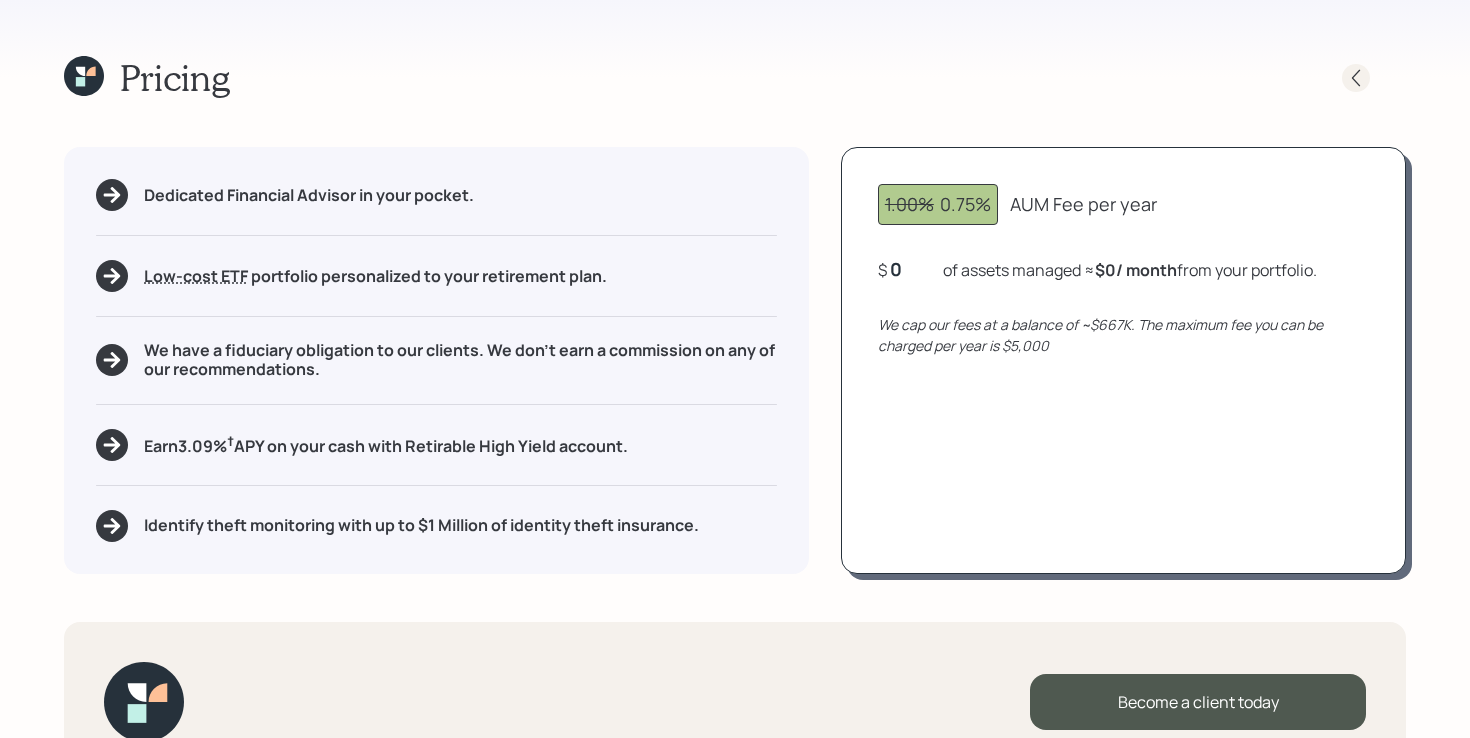 click 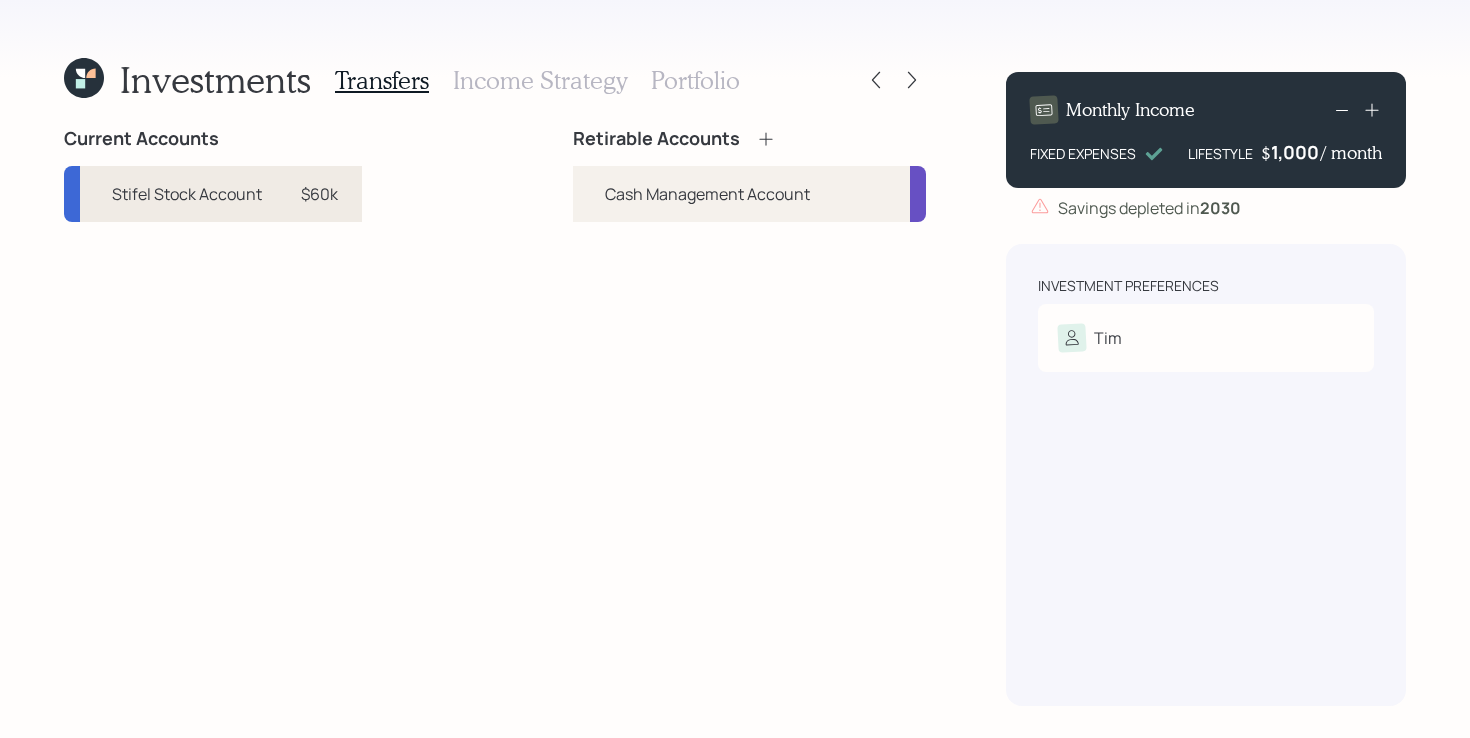 click on "Stifel Stock Account $60k" at bounding box center [213, 194] 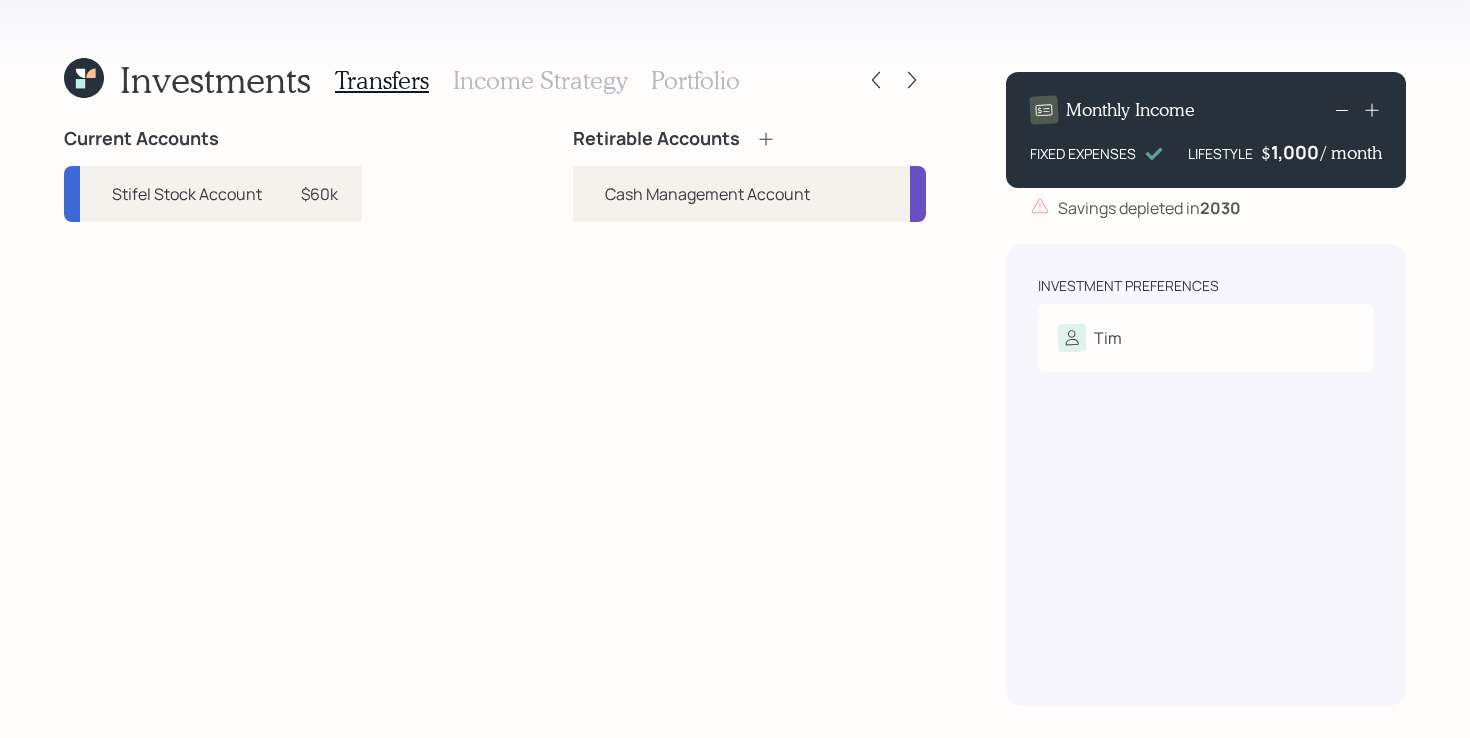 click on "Current Accounts Stifel Stock Account $60k Retirable Accounts Cash Management Account" at bounding box center (495, 417) 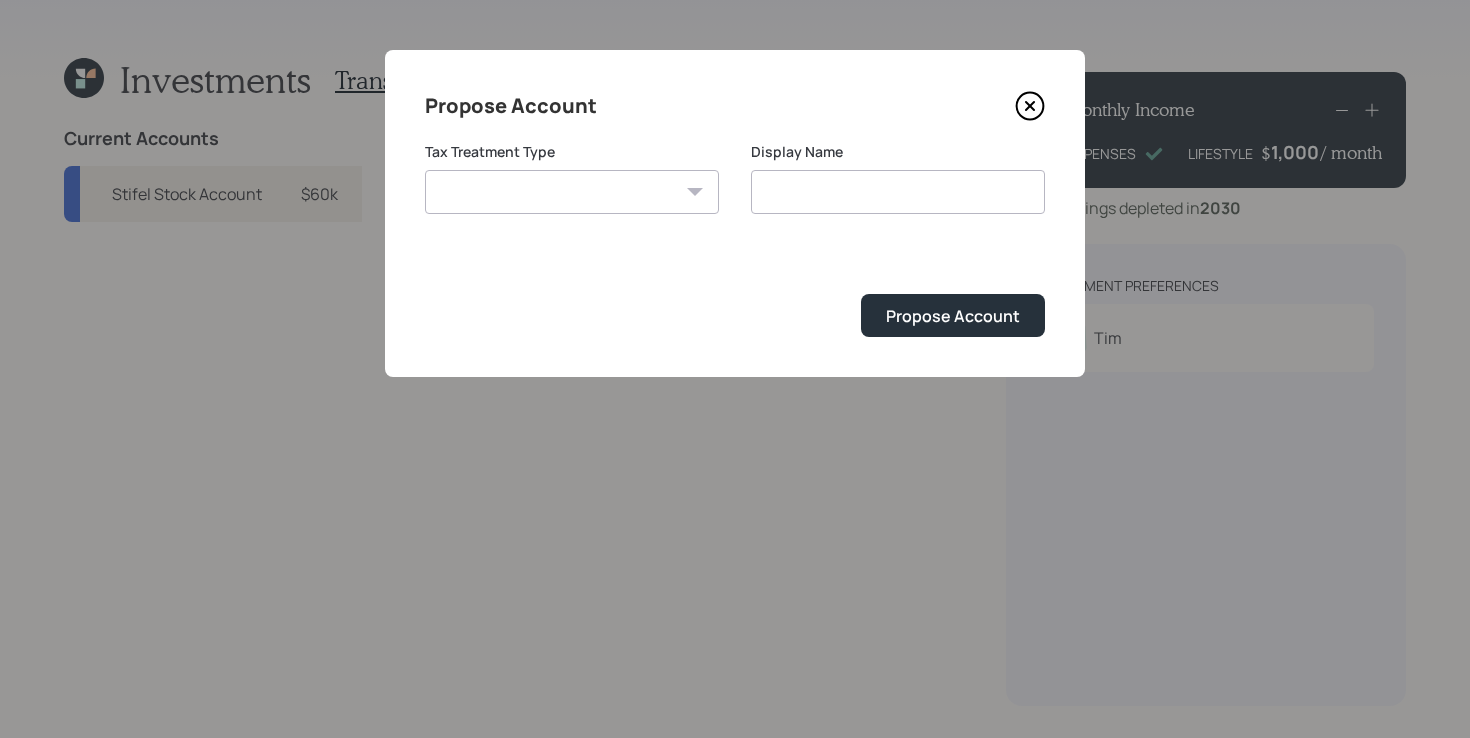 click on "Roth Taxable Traditional" at bounding box center [572, 192] 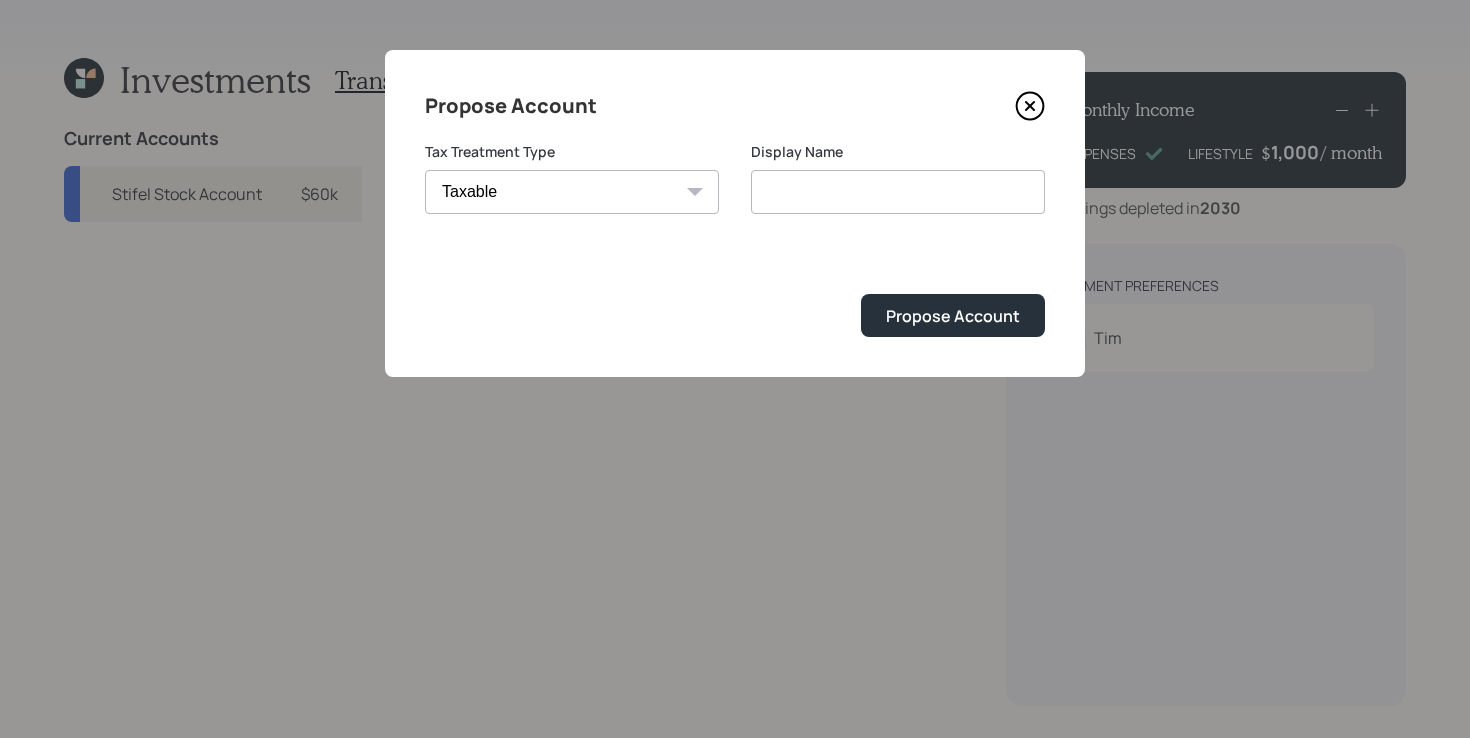 type on "Taxable" 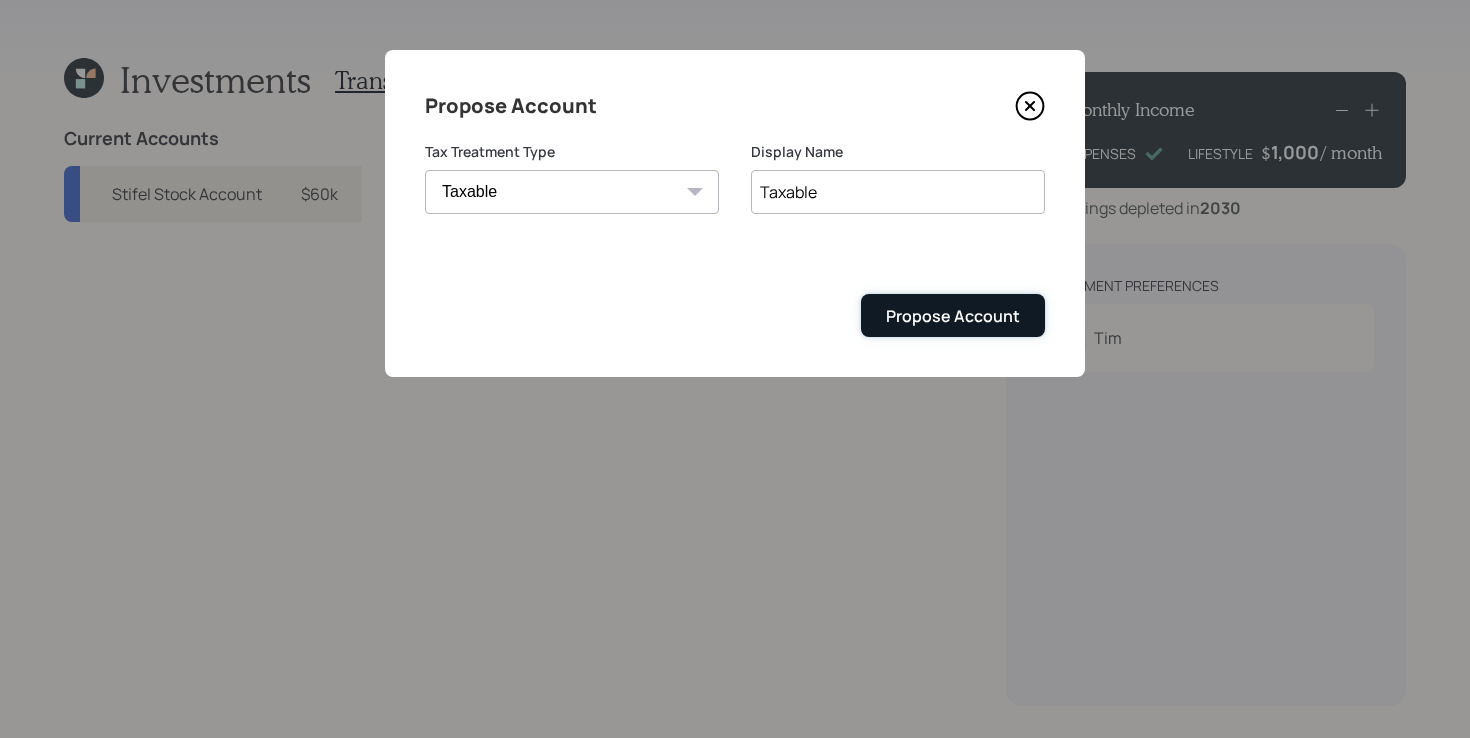 click on "Propose Account" at bounding box center [953, 316] 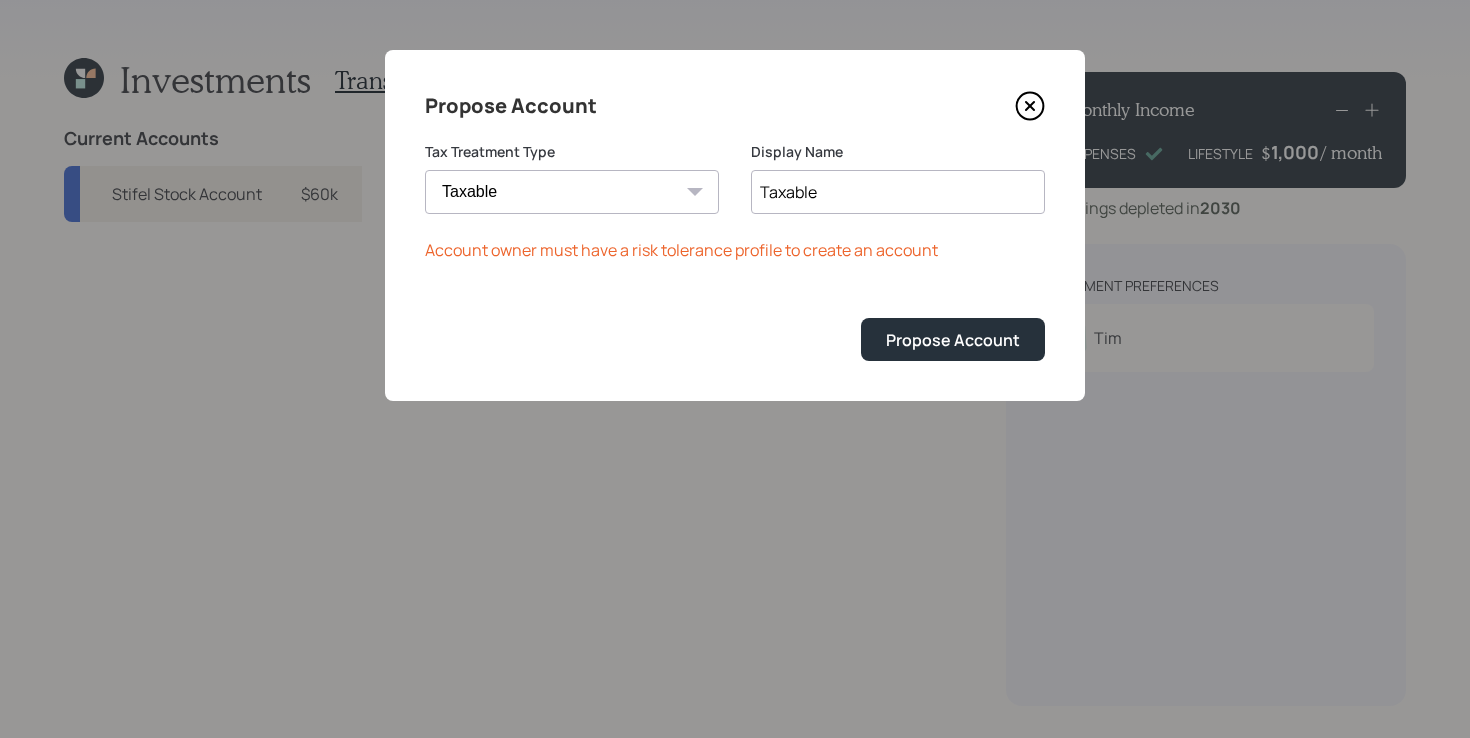 click 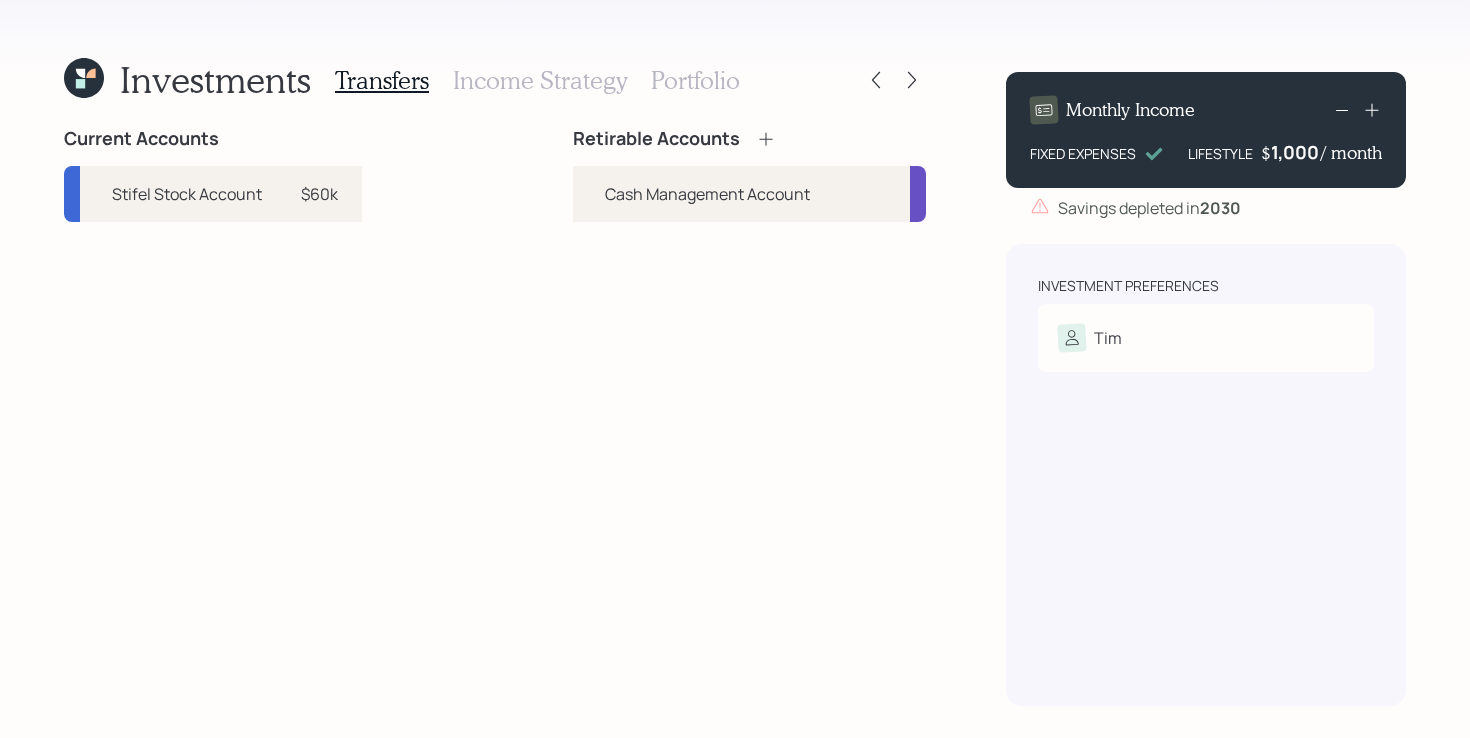 click on "Retirable Accounts Cash Management Account" at bounding box center (749, 417) 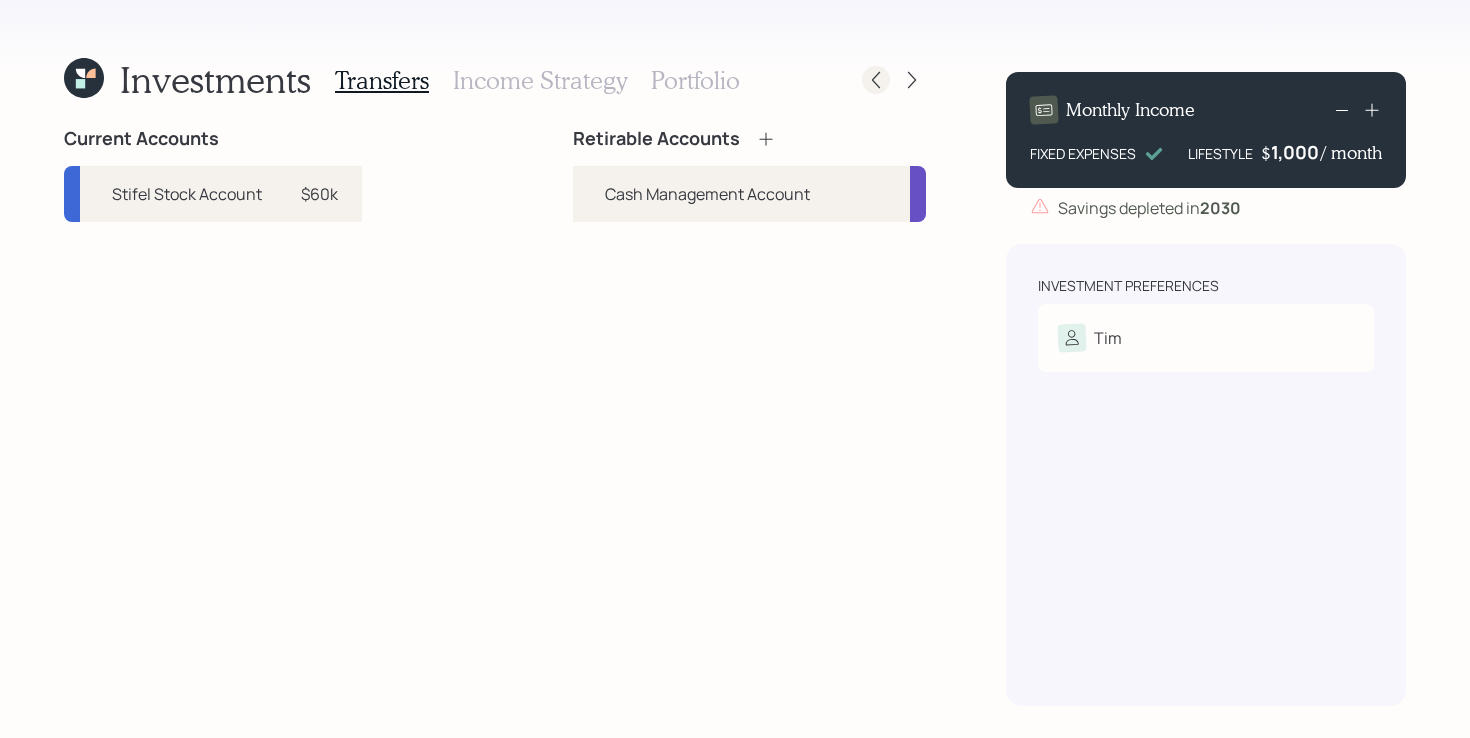 click 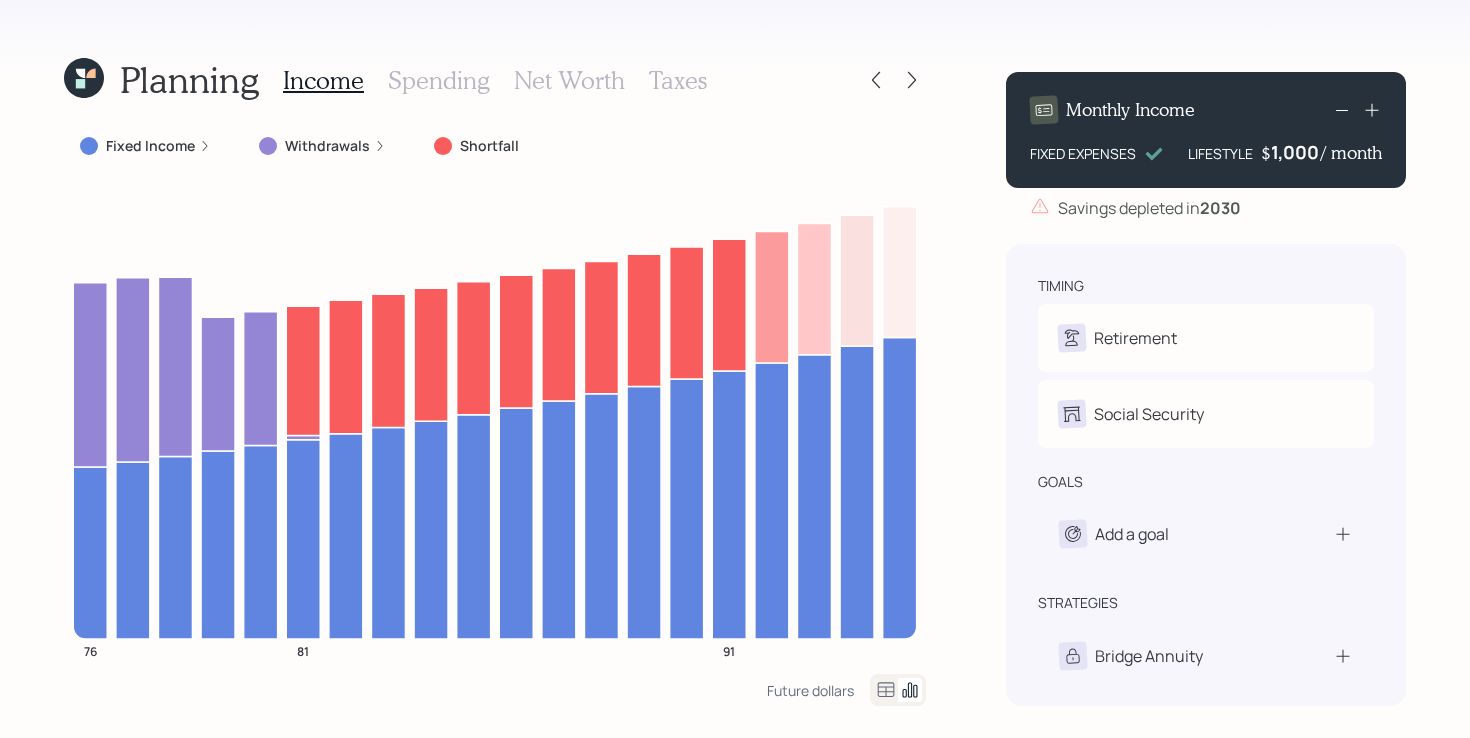 click 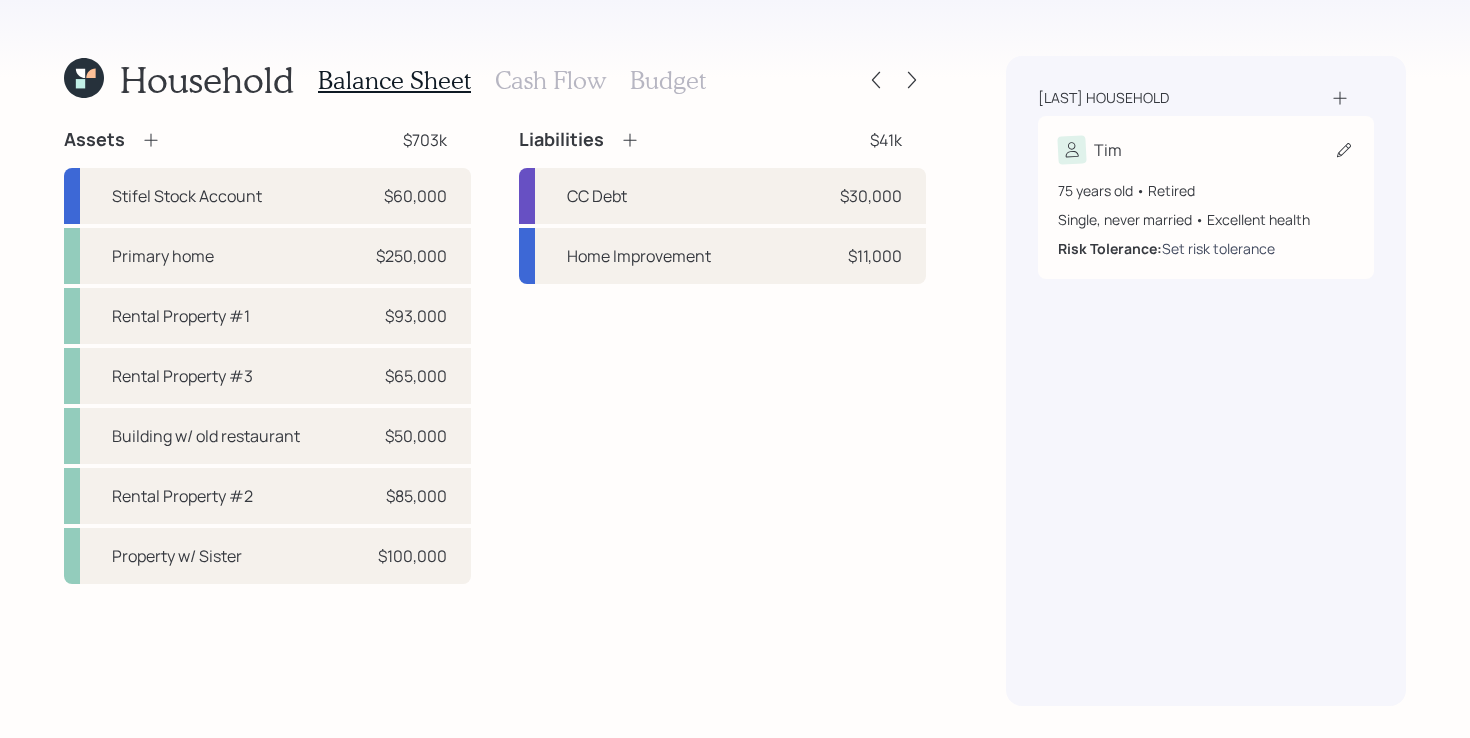 click on "Set risk tolerance" at bounding box center (1218, 248) 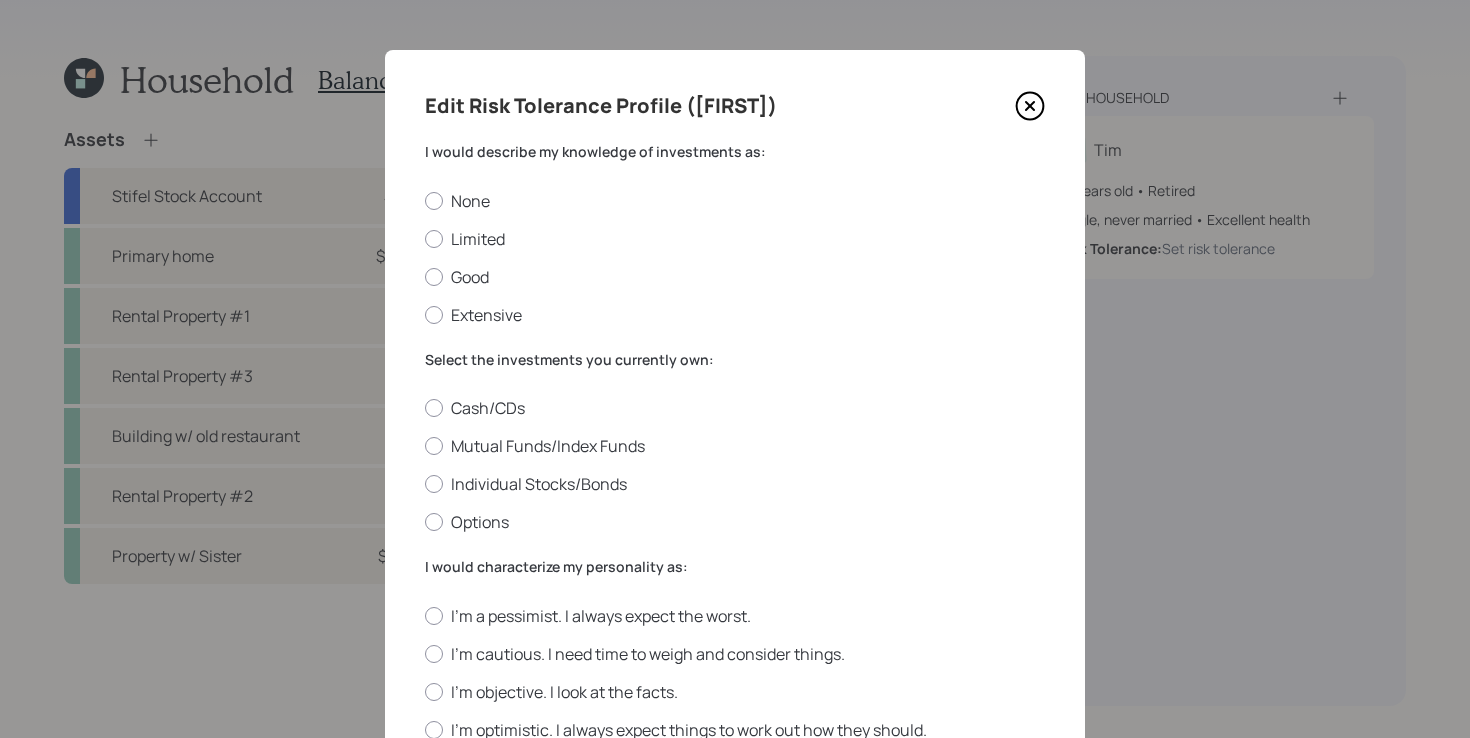 click on "None Limited Good Extensive" at bounding box center (735, 258) 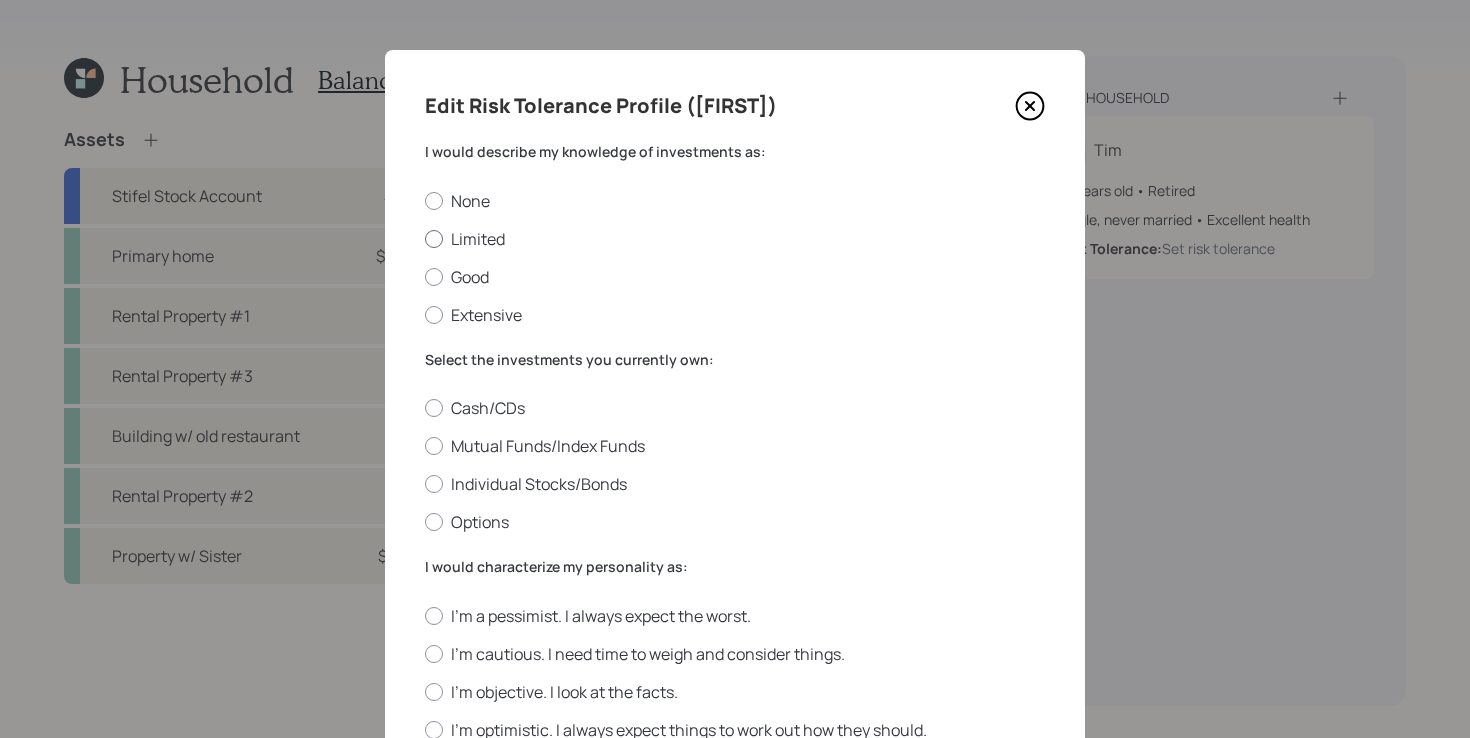 click on "Limited" at bounding box center (735, 239) 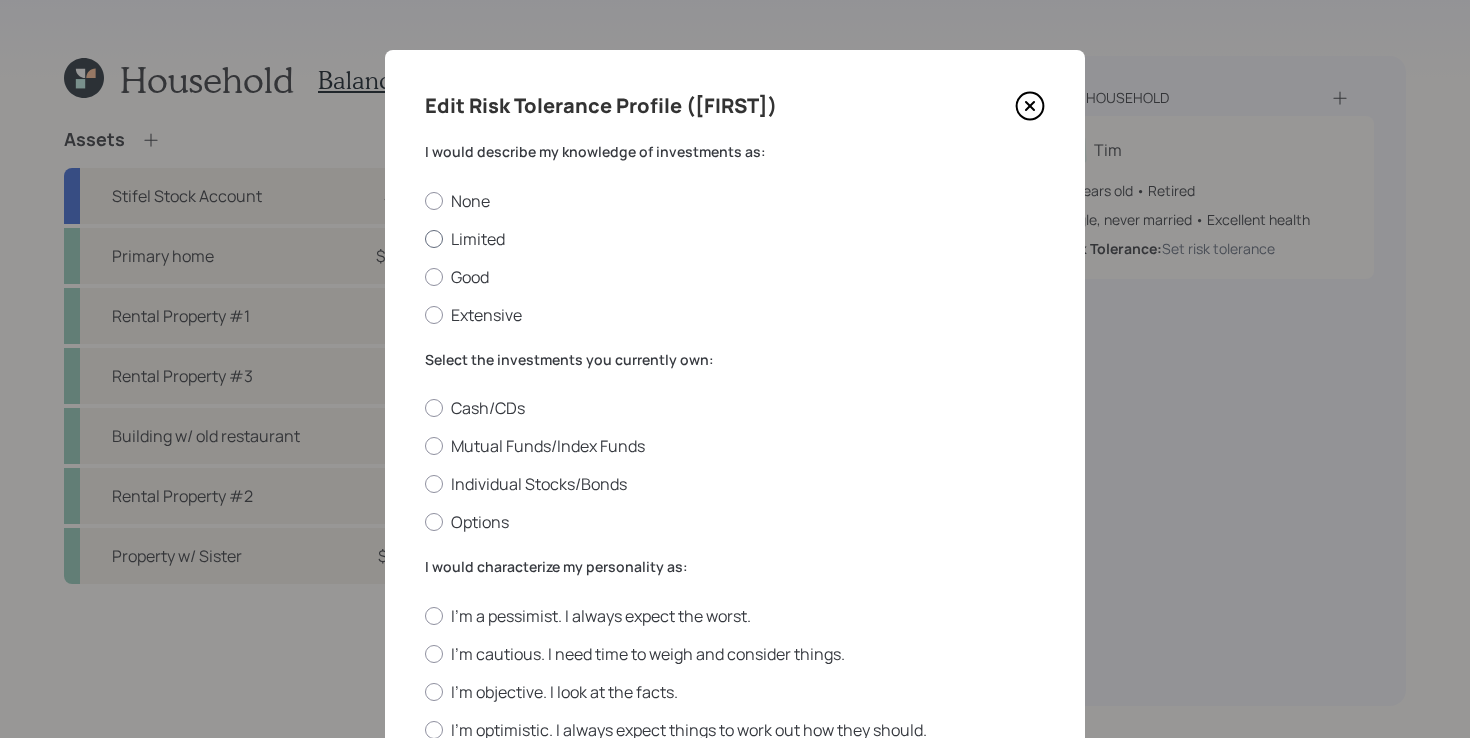 radio on "true" 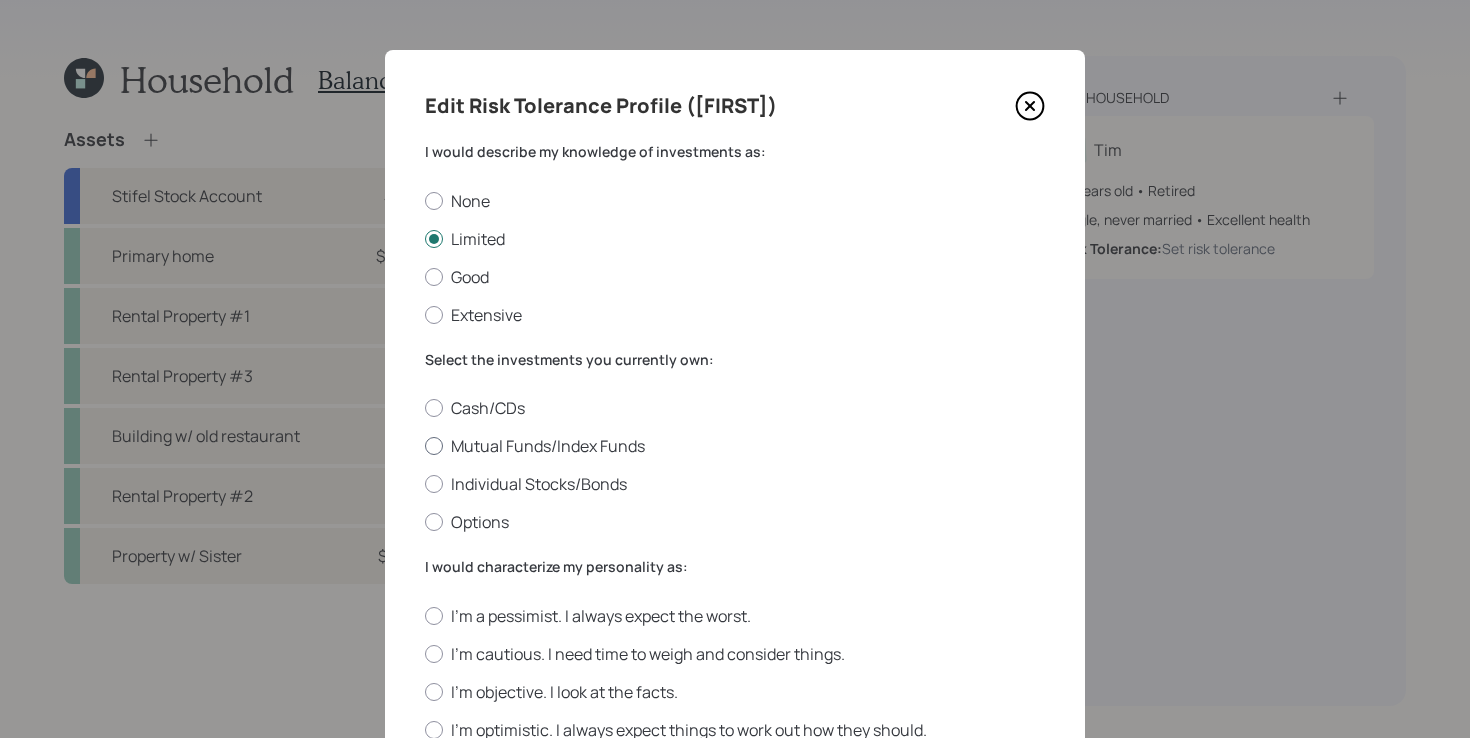 click on "Mutual Funds/Index Funds" at bounding box center [735, 446] 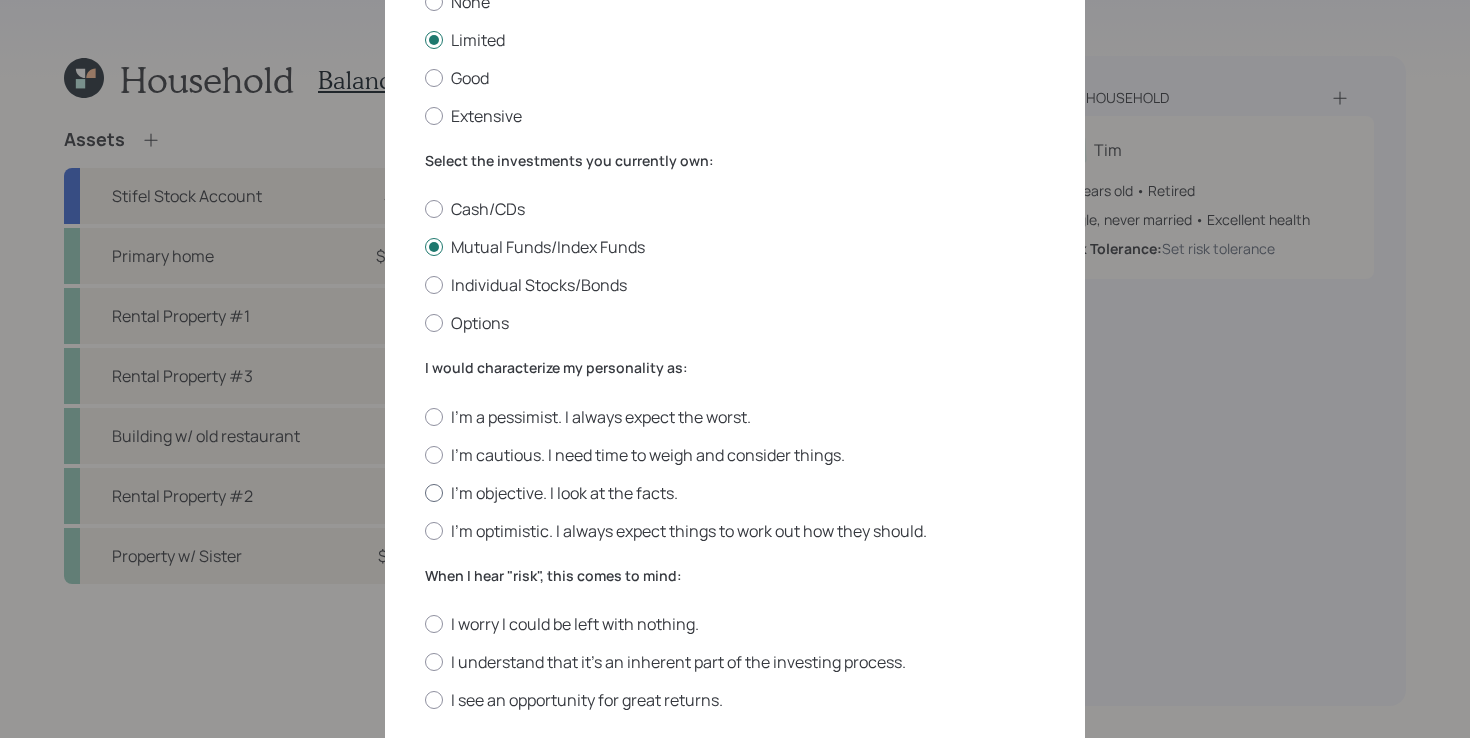 click on "I'm objective. I look at the facts." at bounding box center (735, 493) 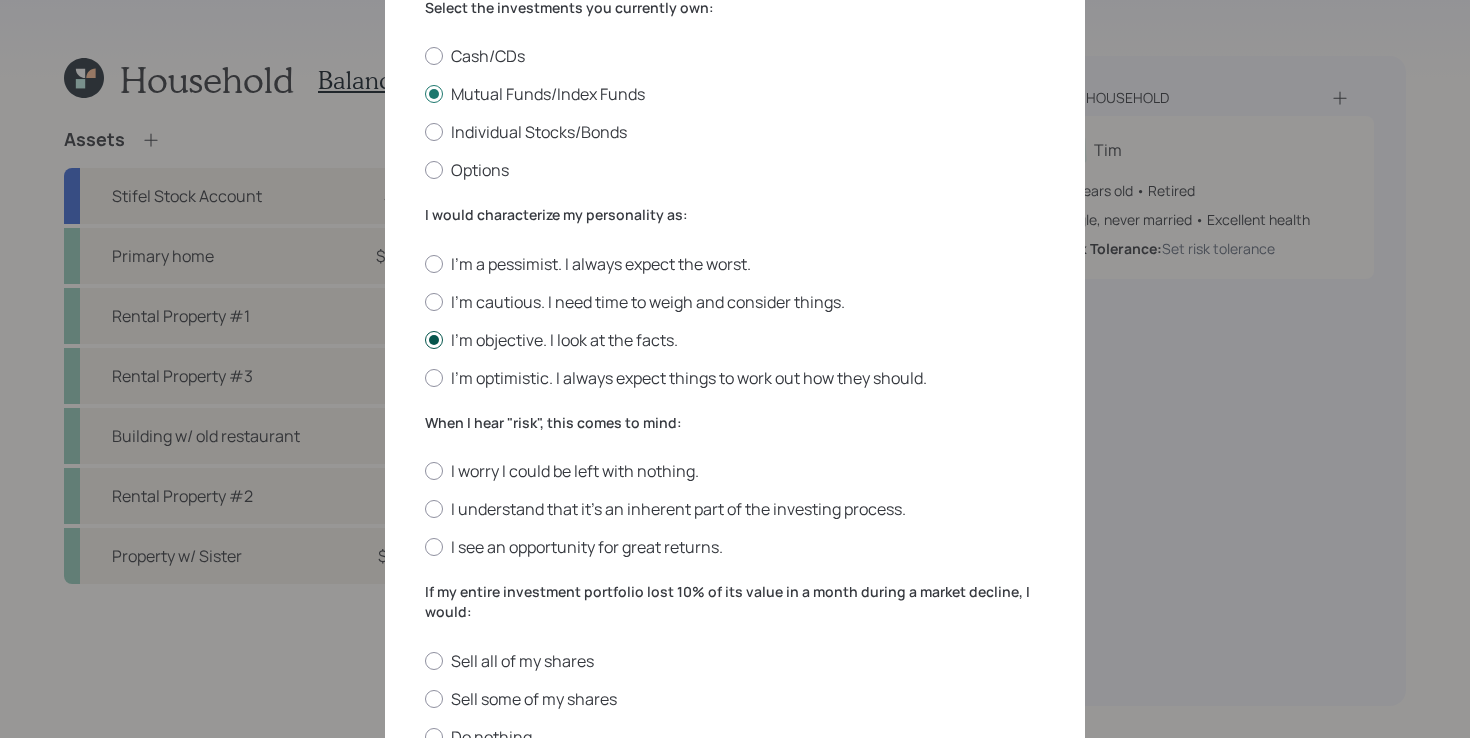 scroll, scrollTop: 379, scrollLeft: 0, axis: vertical 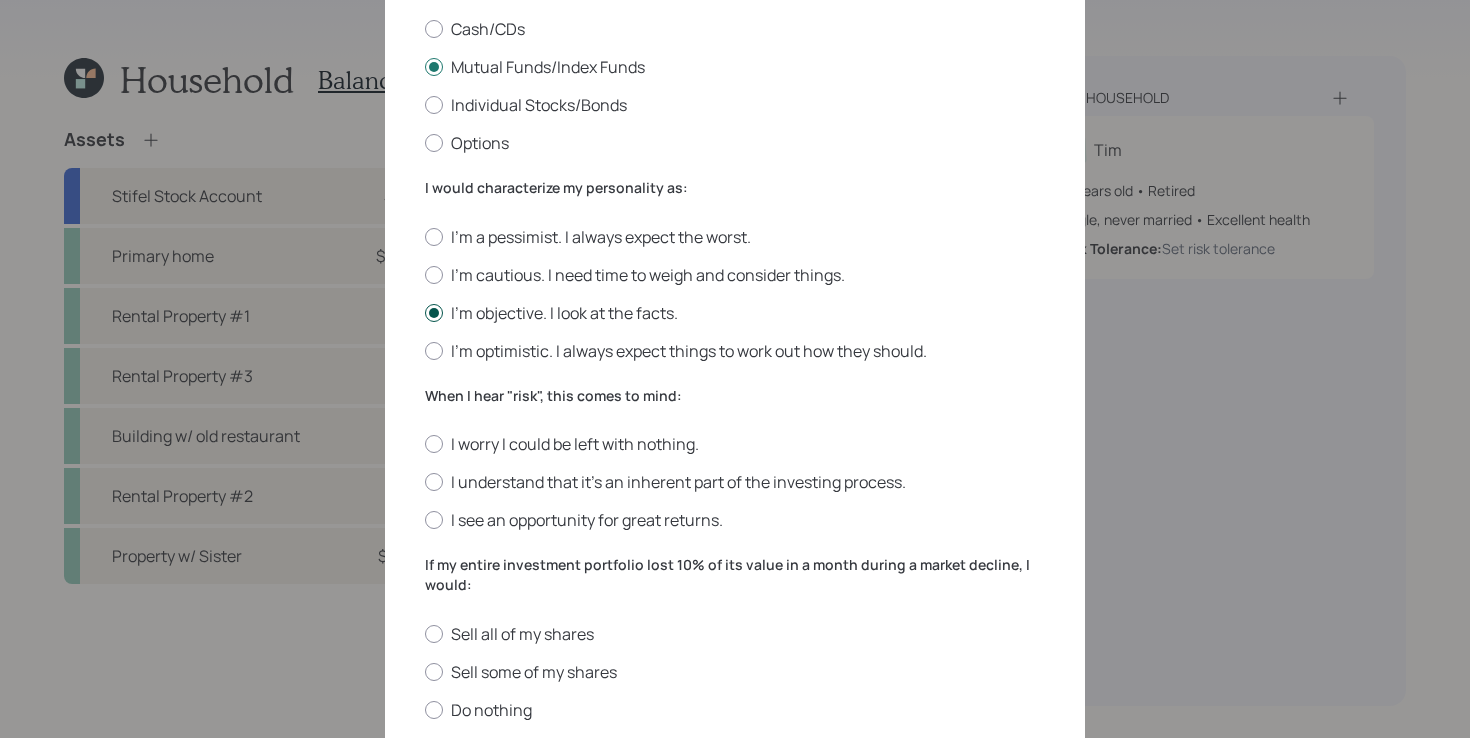 click on "I worry I could be left with nothing. I understand that it’s an inherent part of the investing process. I see an opportunity for great returns." at bounding box center [735, 482] 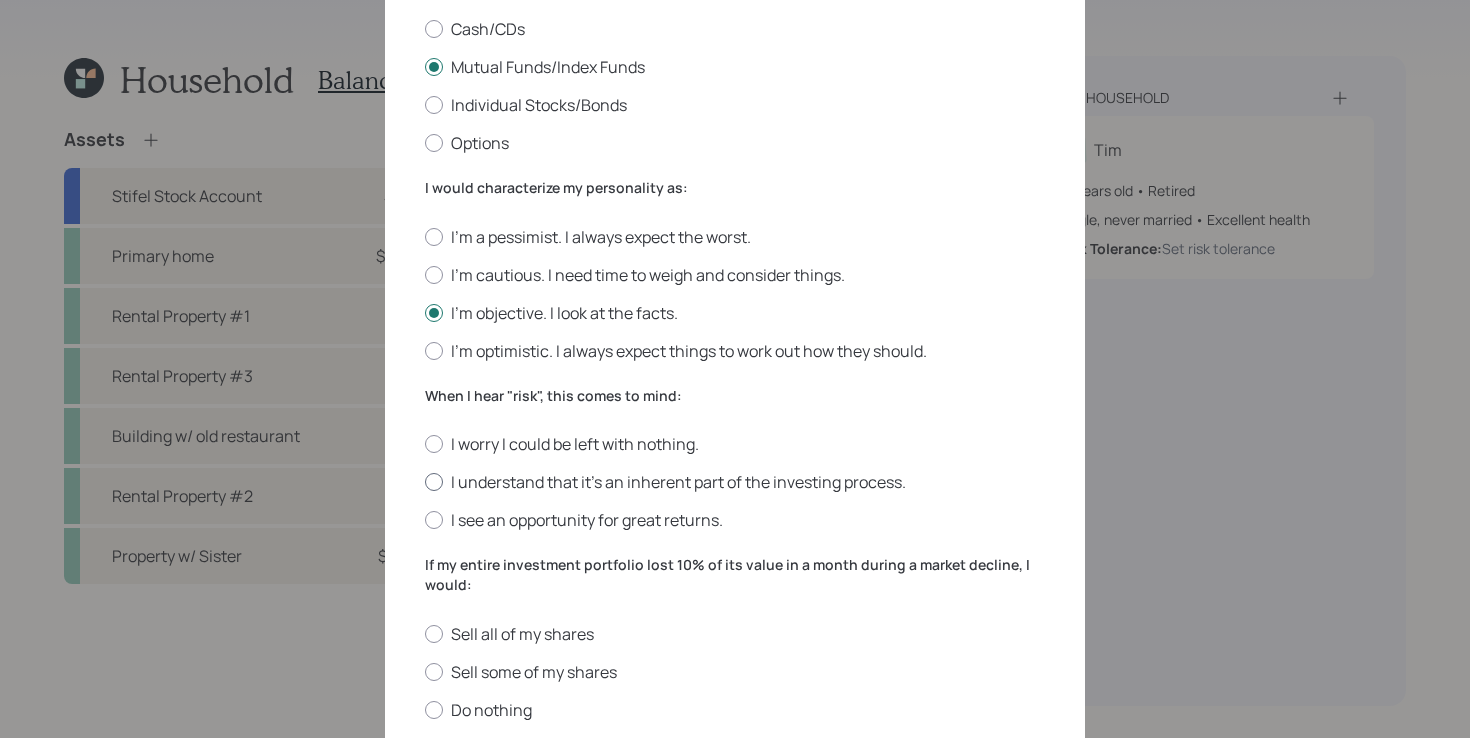 click on "I understand that it’s an inherent part of the investing process." at bounding box center [735, 482] 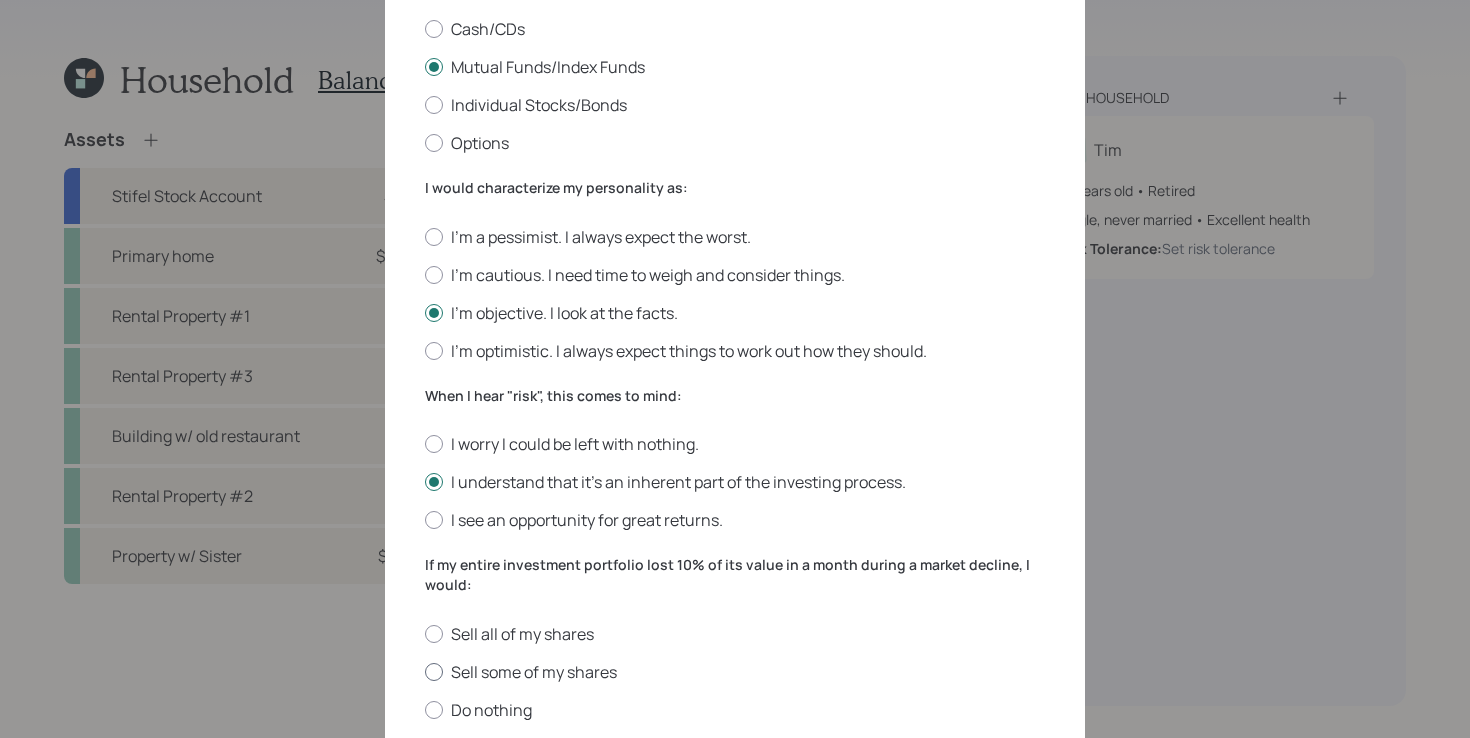 click on "Sell some of my shares" at bounding box center (735, 672) 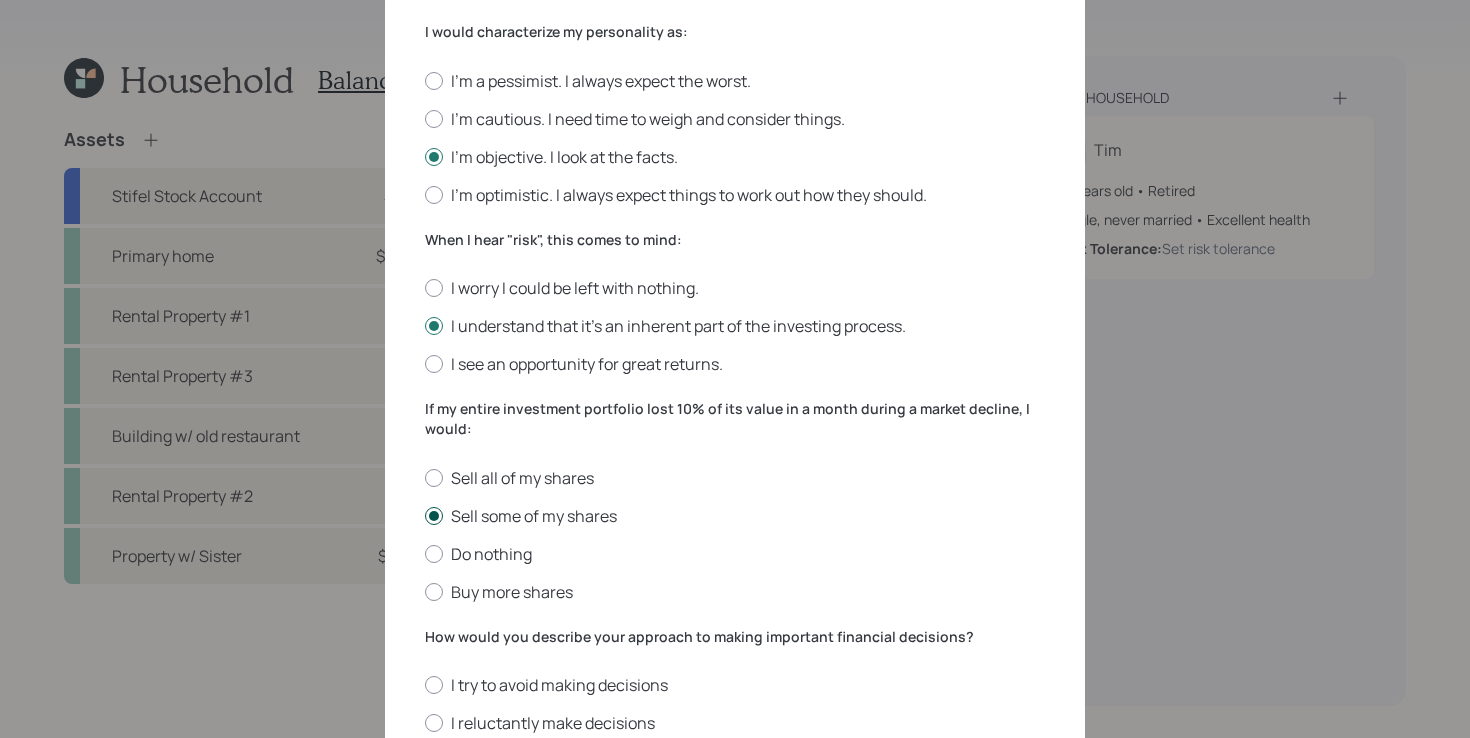 scroll, scrollTop: 565, scrollLeft: 0, axis: vertical 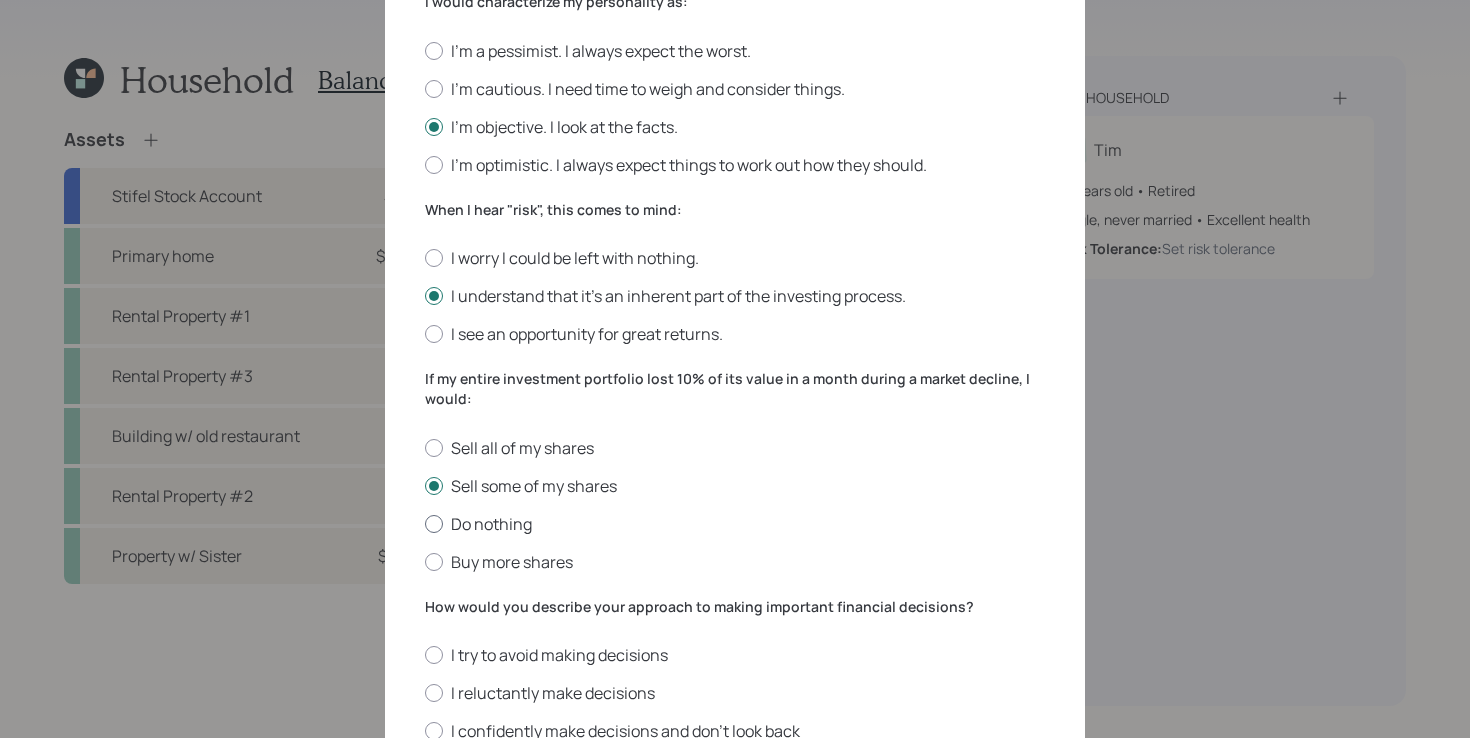 click on "Do nothing" at bounding box center (735, 524) 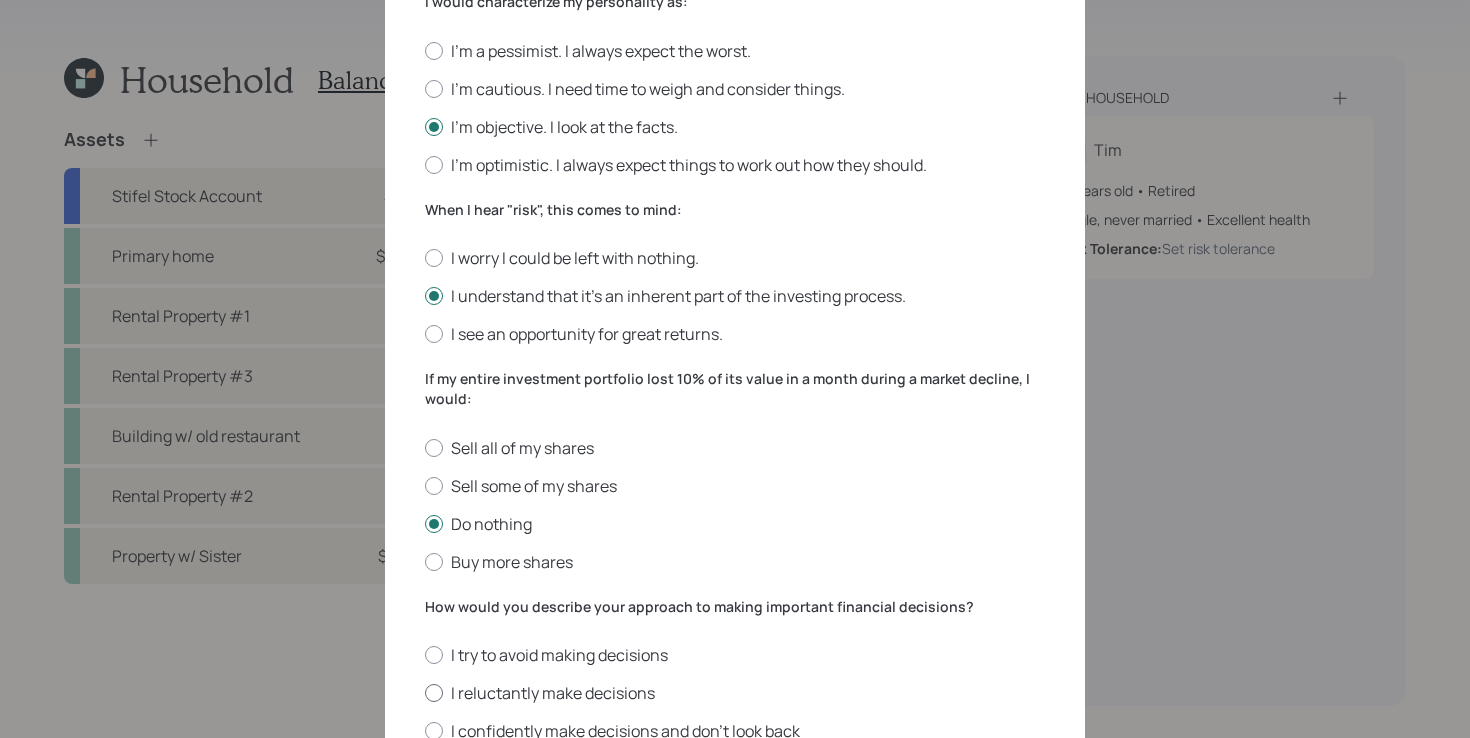click on "I reluctantly make decisions" at bounding box center (735, 693) 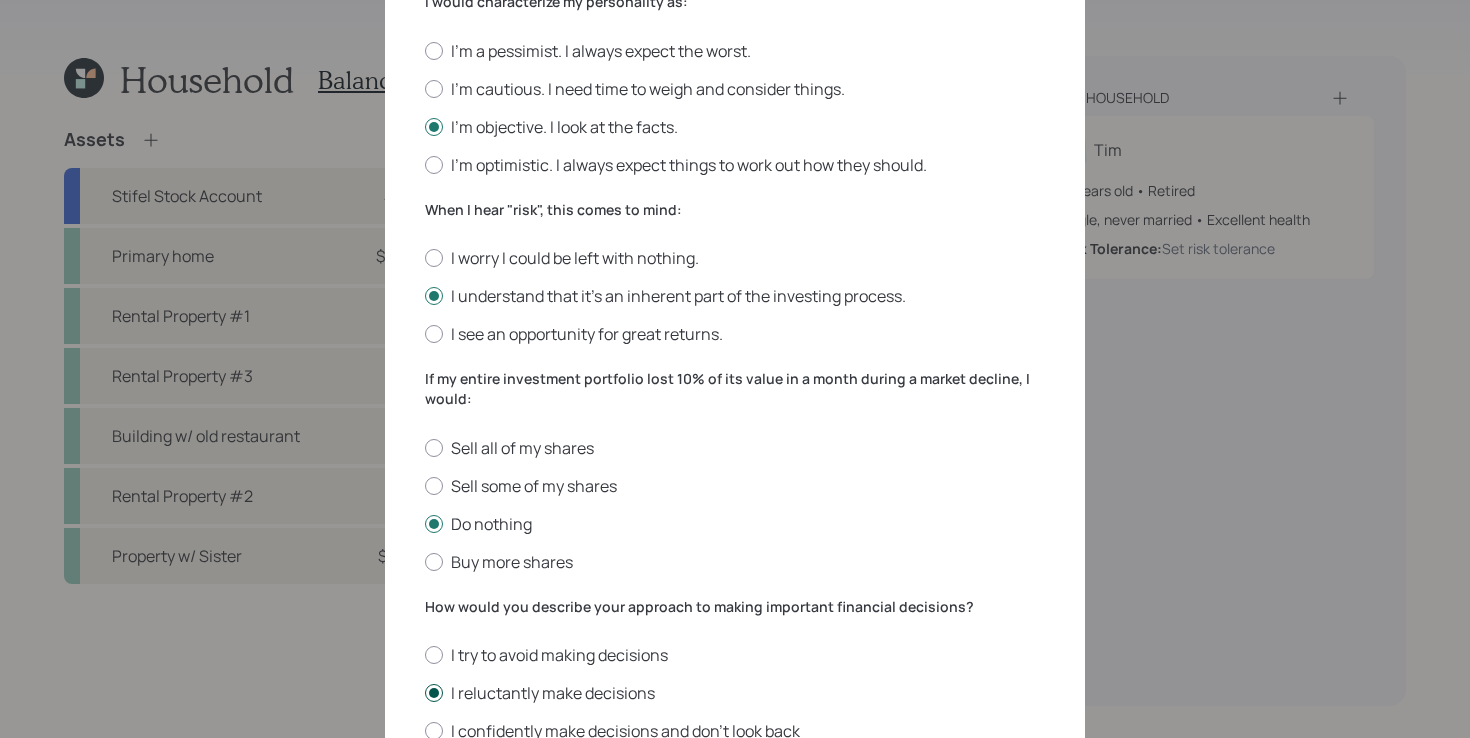 scroll, scrollTop: 727, scrollLeft: 0, axis: vertical 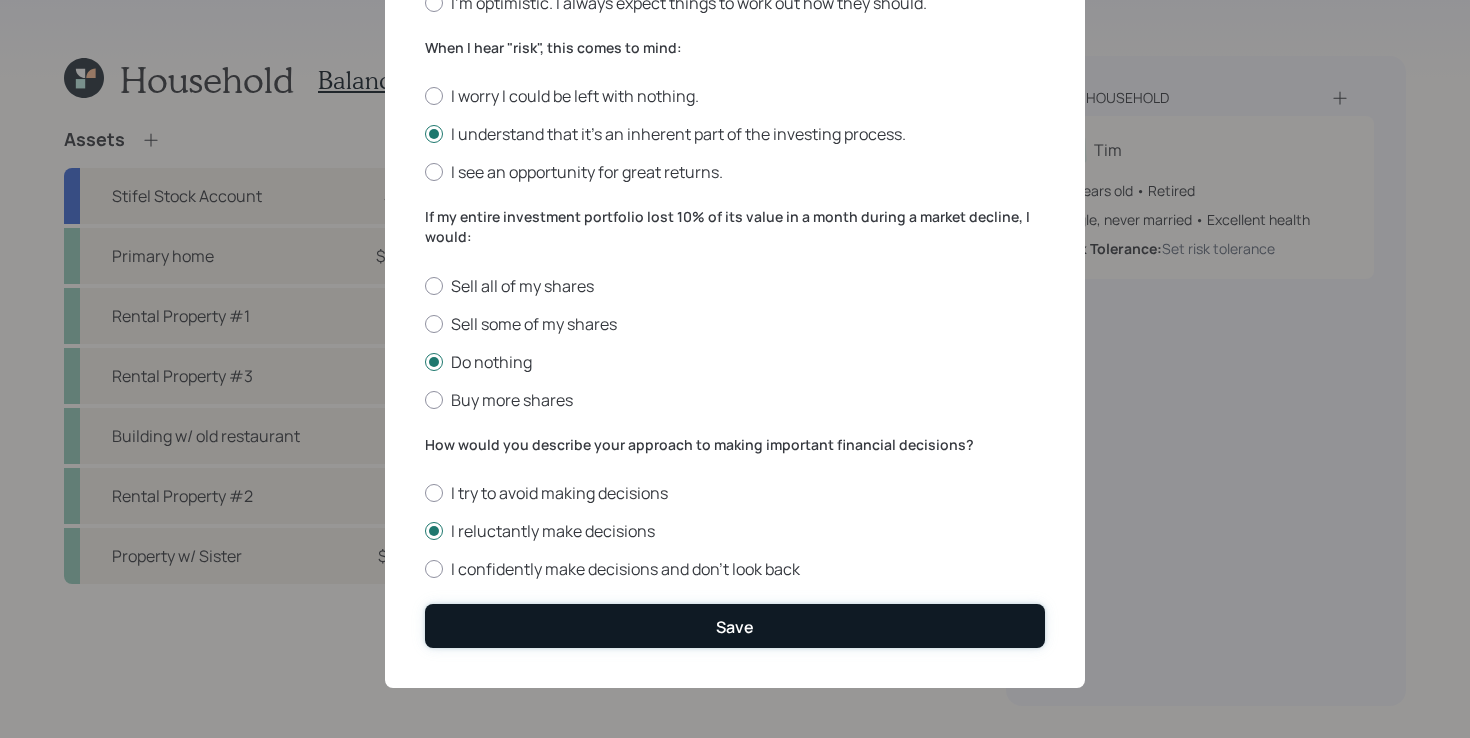 click on "Save" at bounding box center (735, 625) 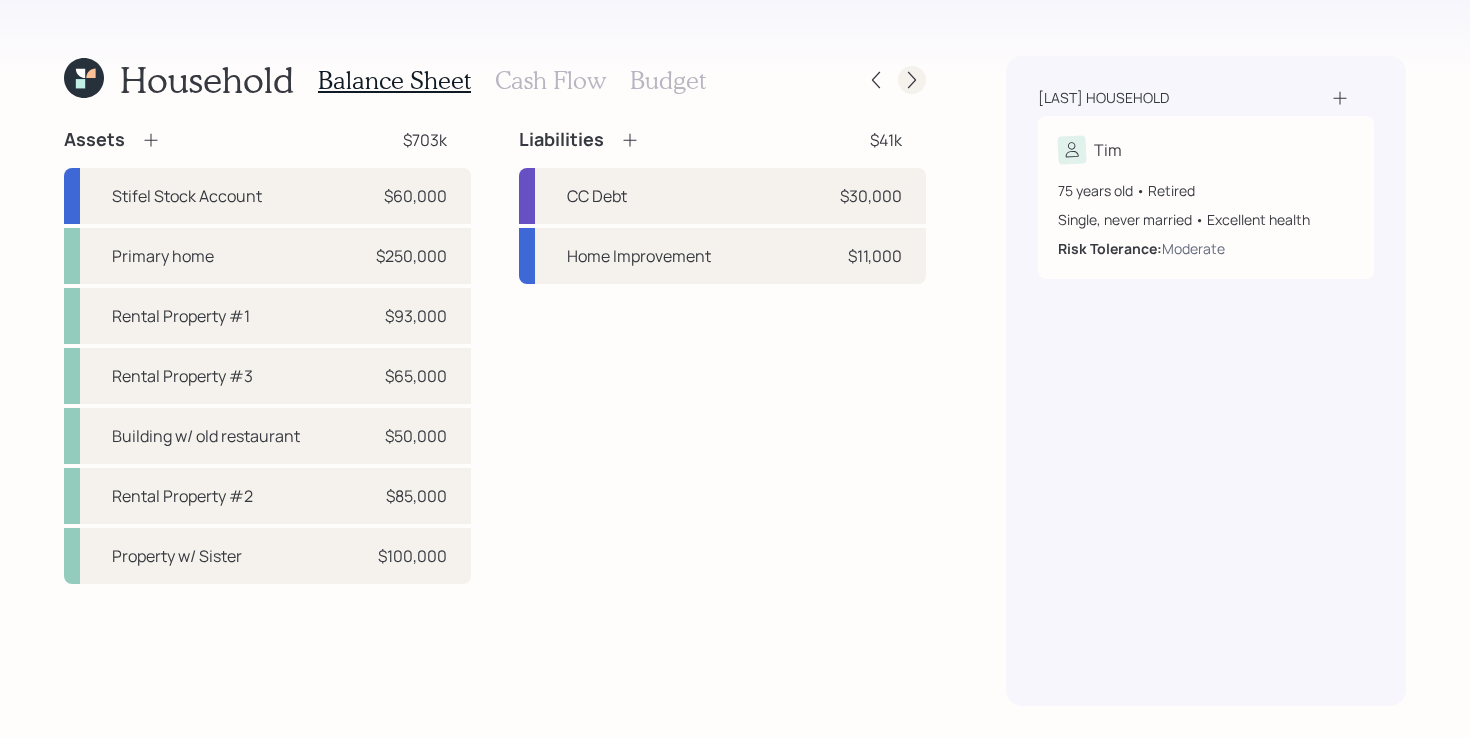 click 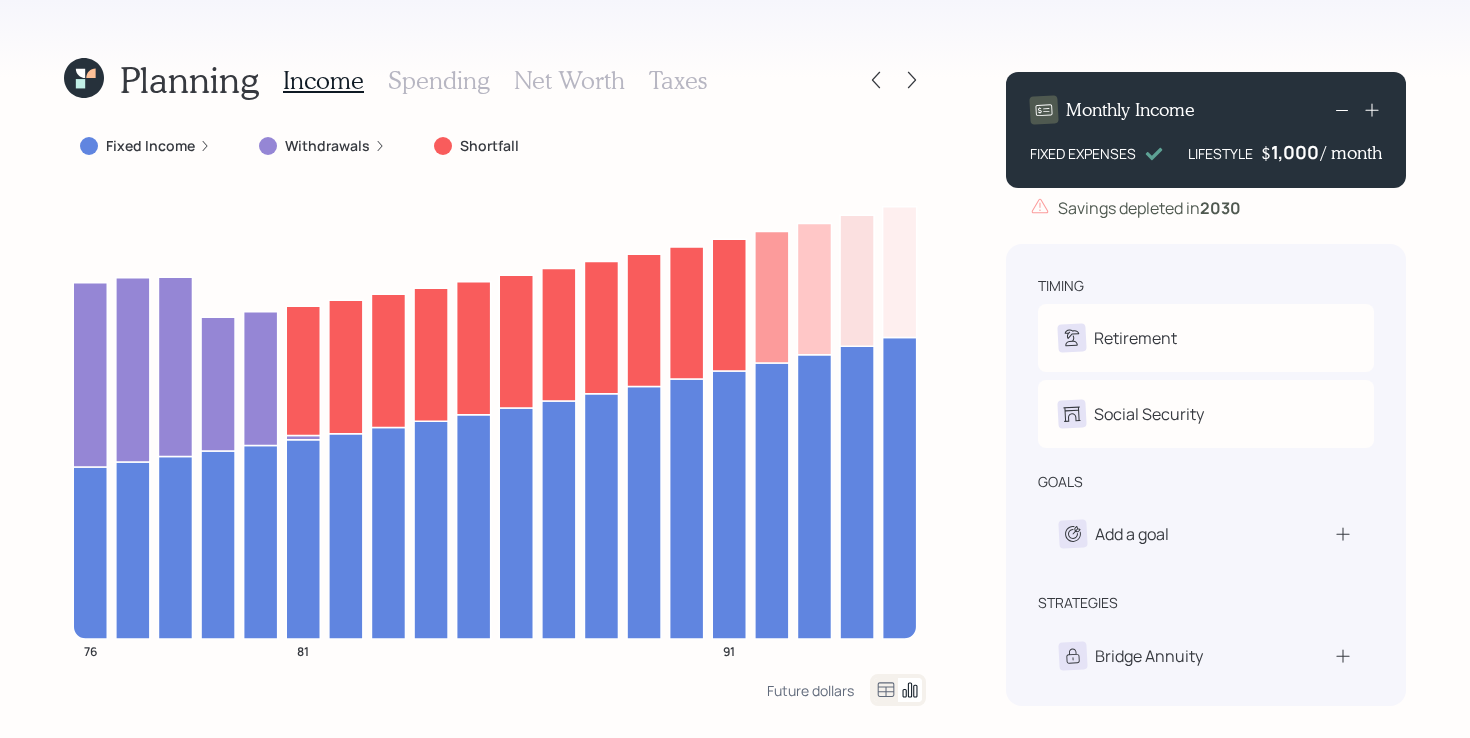 click 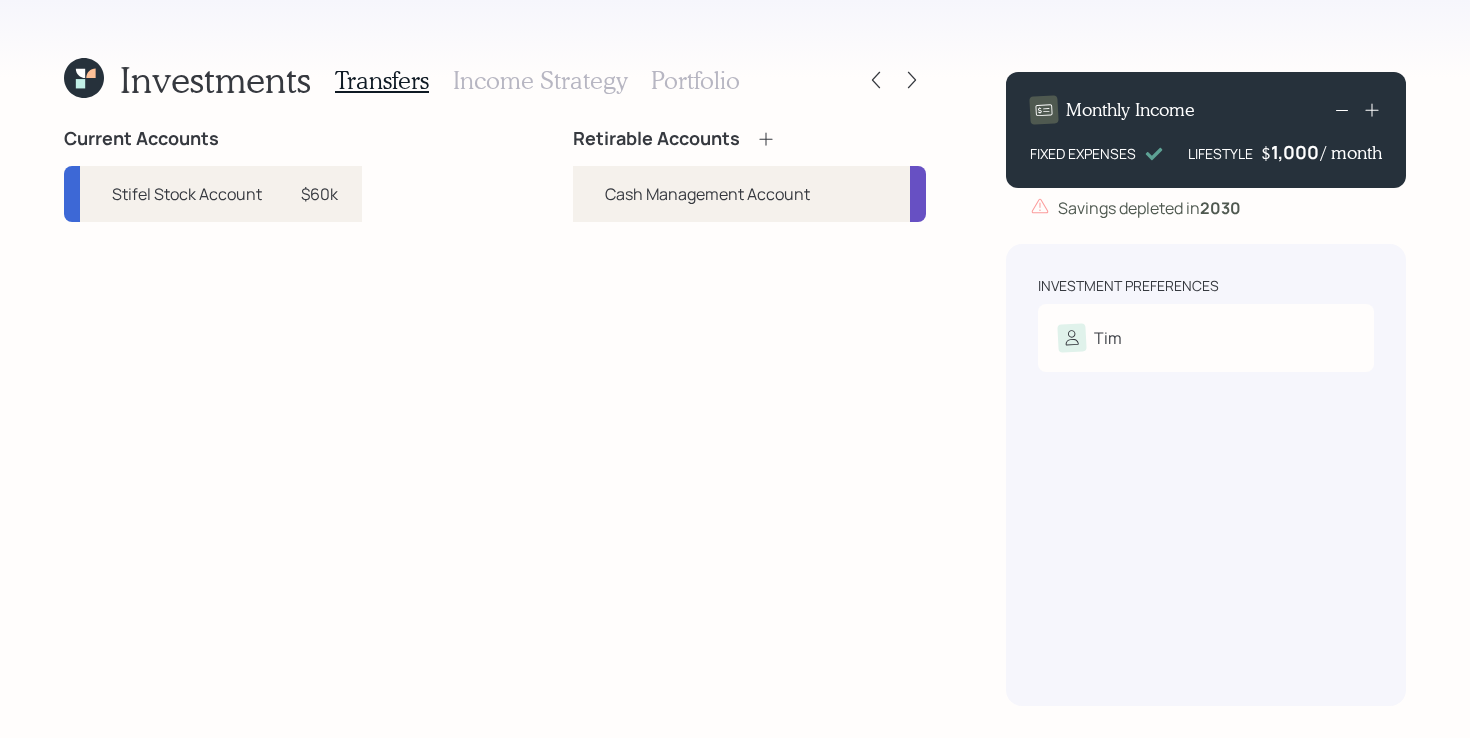 click 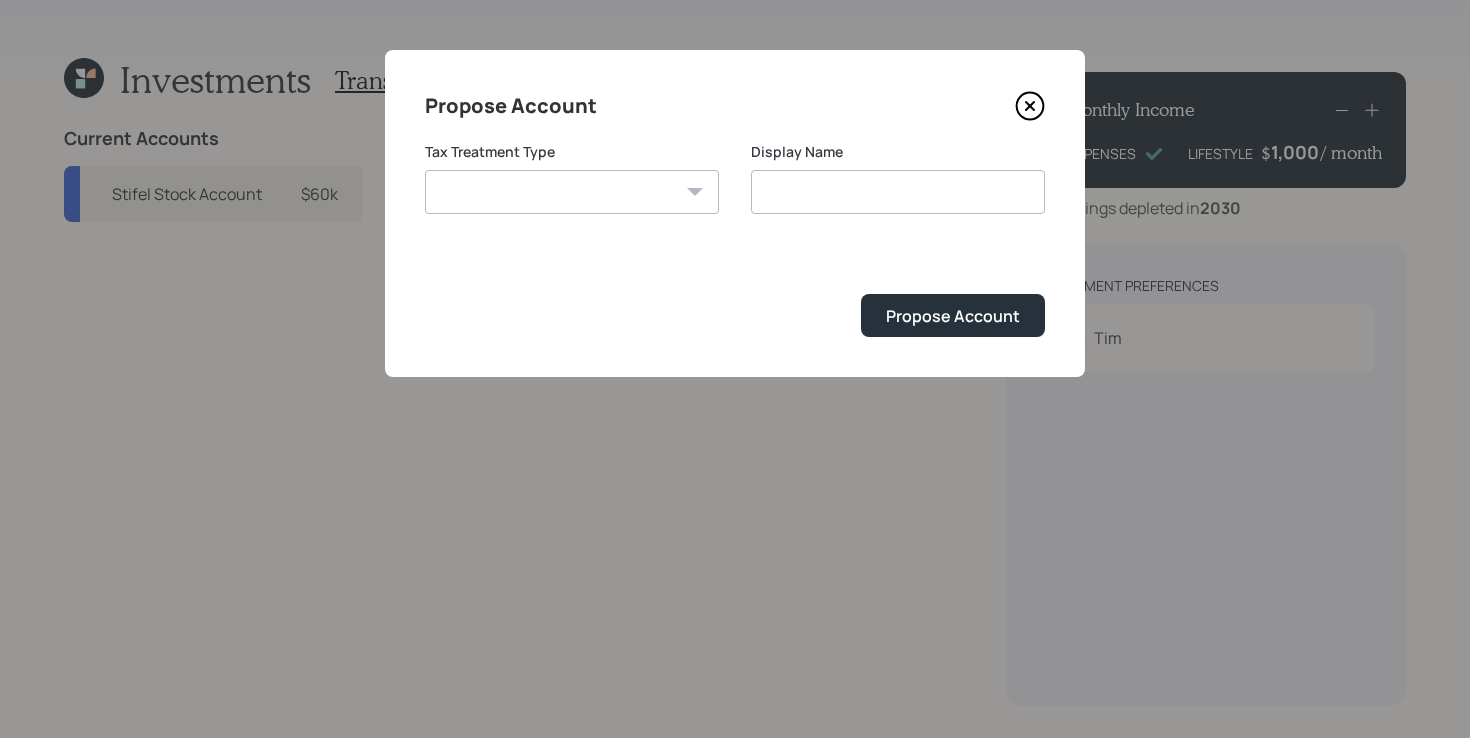 click on "Roth Taxable Traditional" at bounding box center [572, 192] 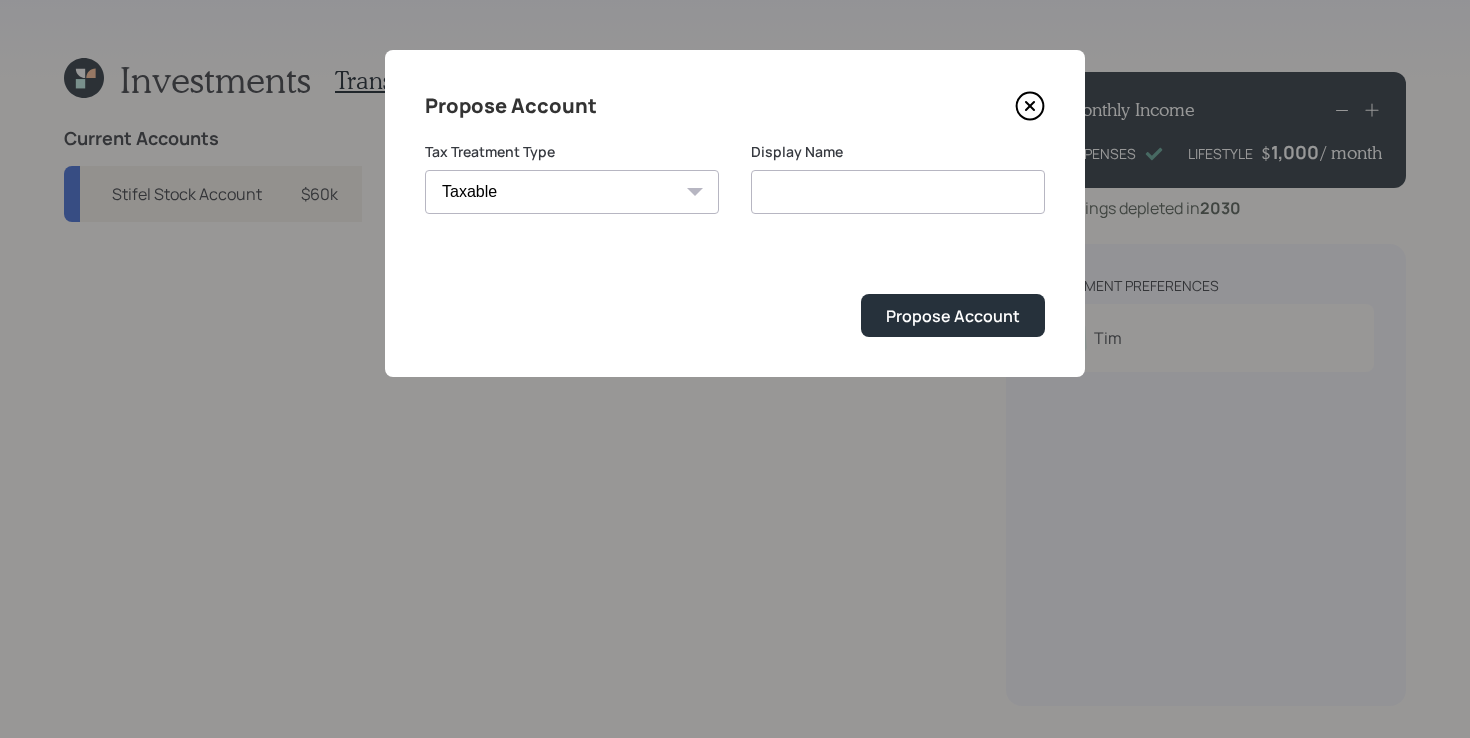 type on "Taxable" 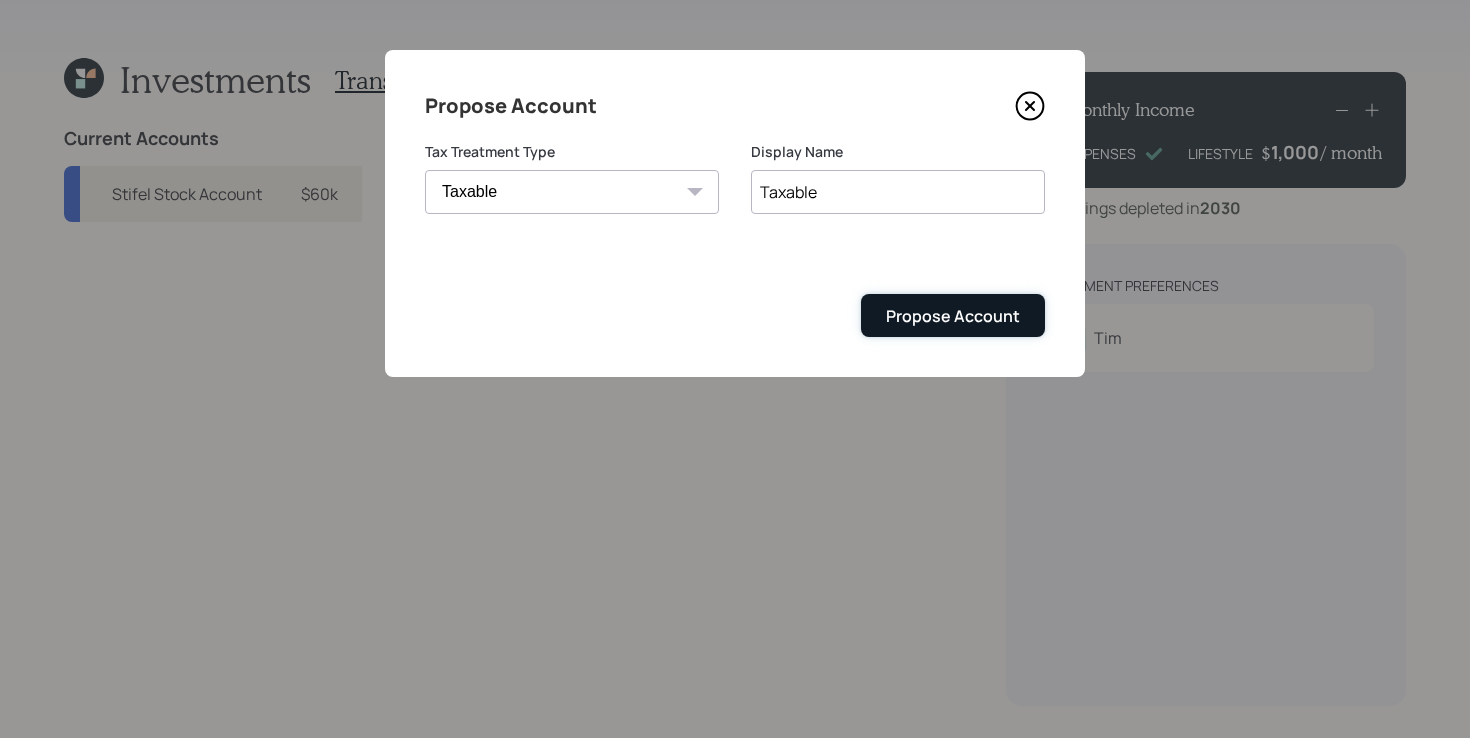 click on "Propose Account" at bounding box center [953, 315] 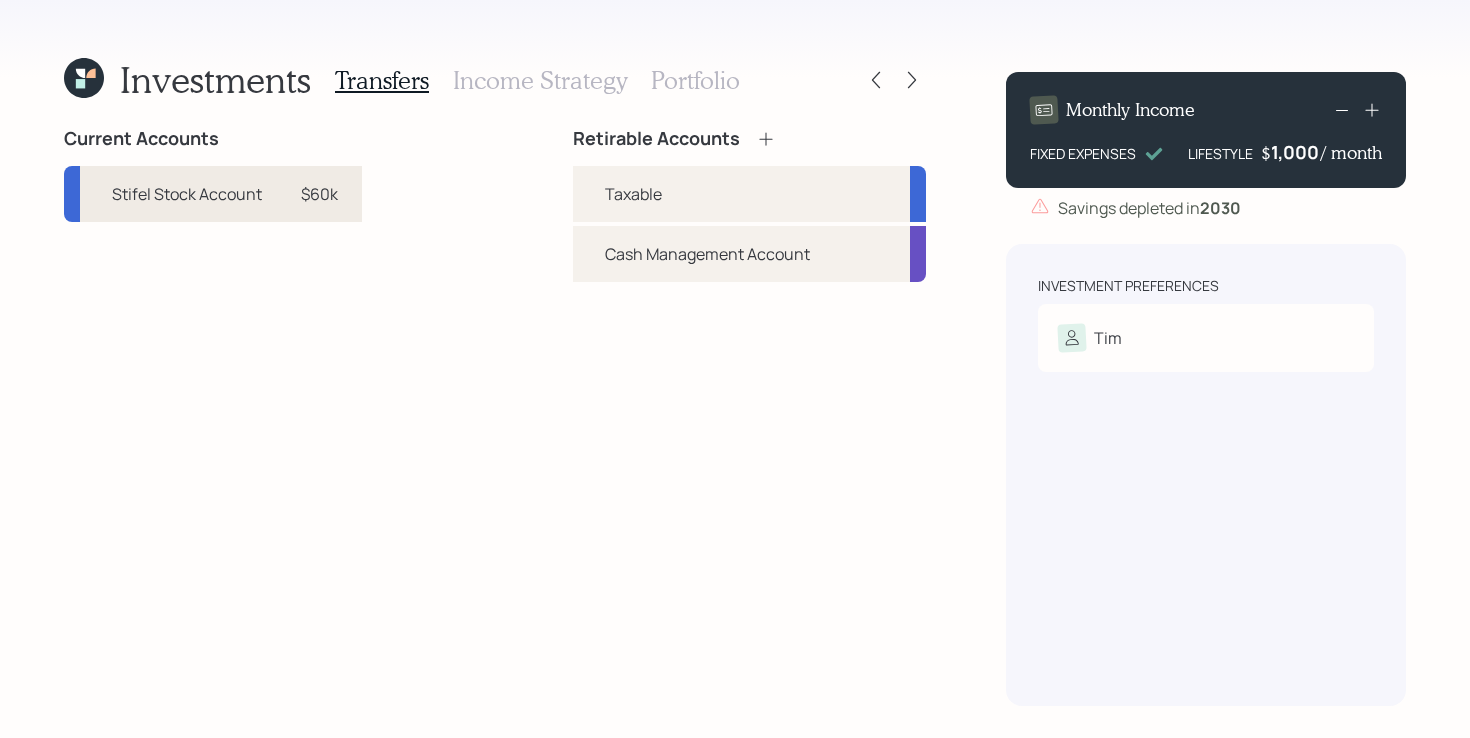 click on "Stifel Stock Account" at bounding box center [187, 194] 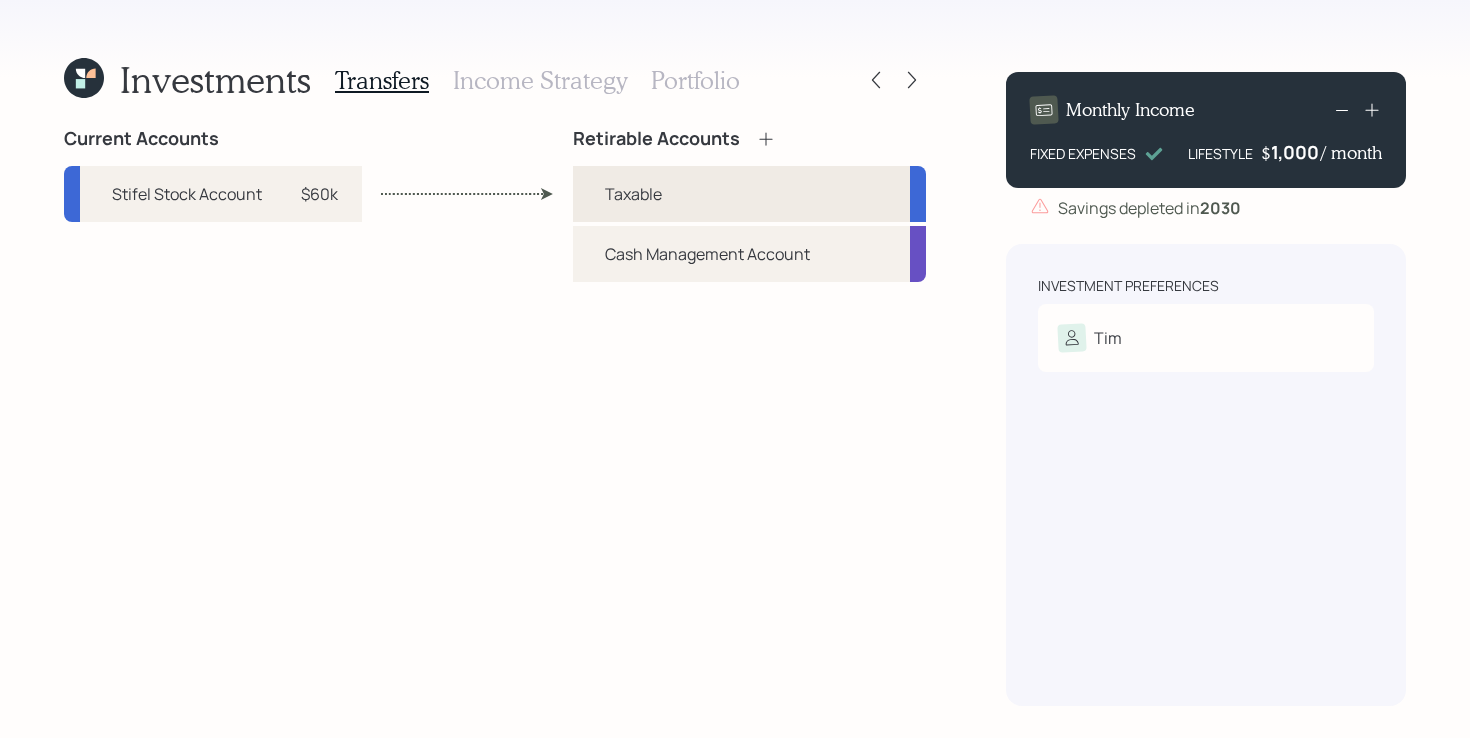 click on "Taxable" at bounding box center [749, 194] 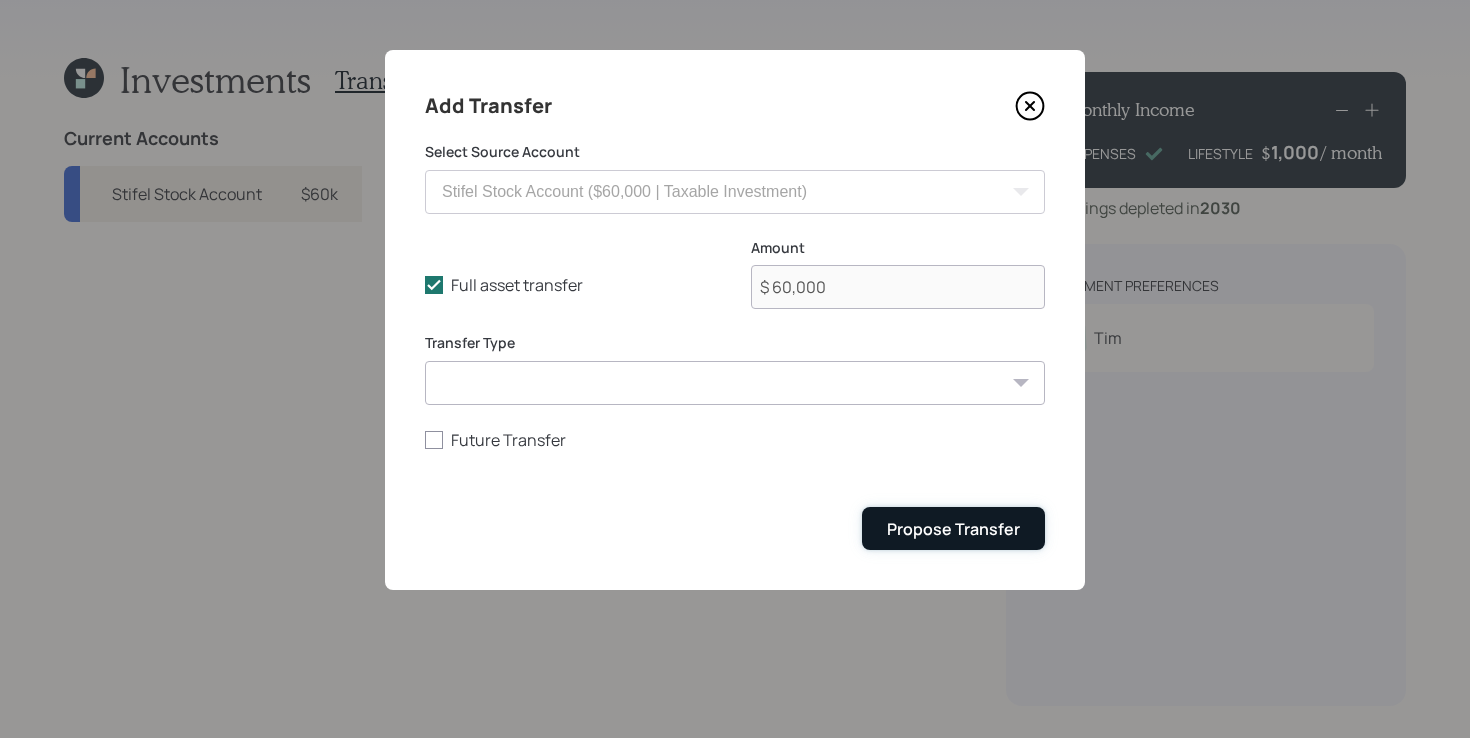click on "Propose Transfer" at bounding box center [953, 529] 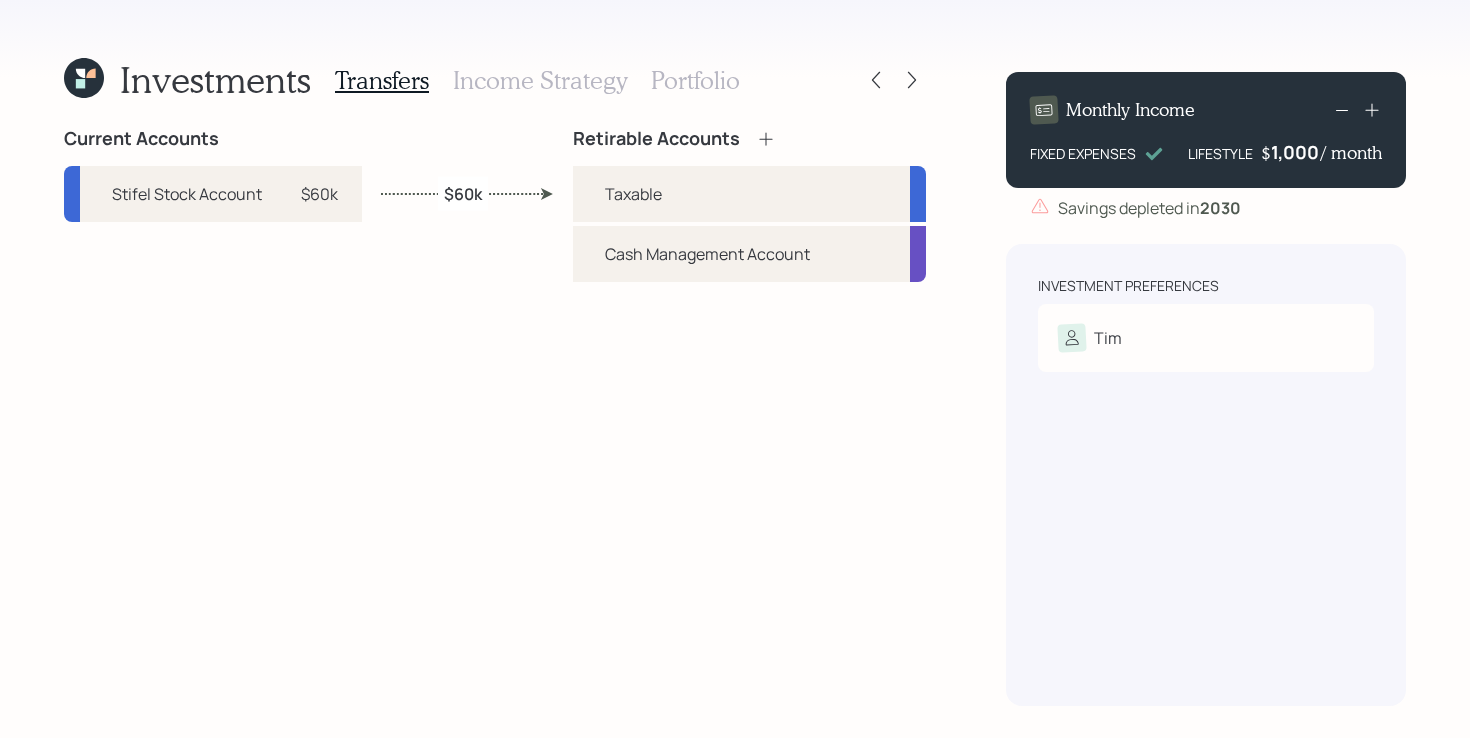 click on "Portfolio" at bounding box center [695, 80] 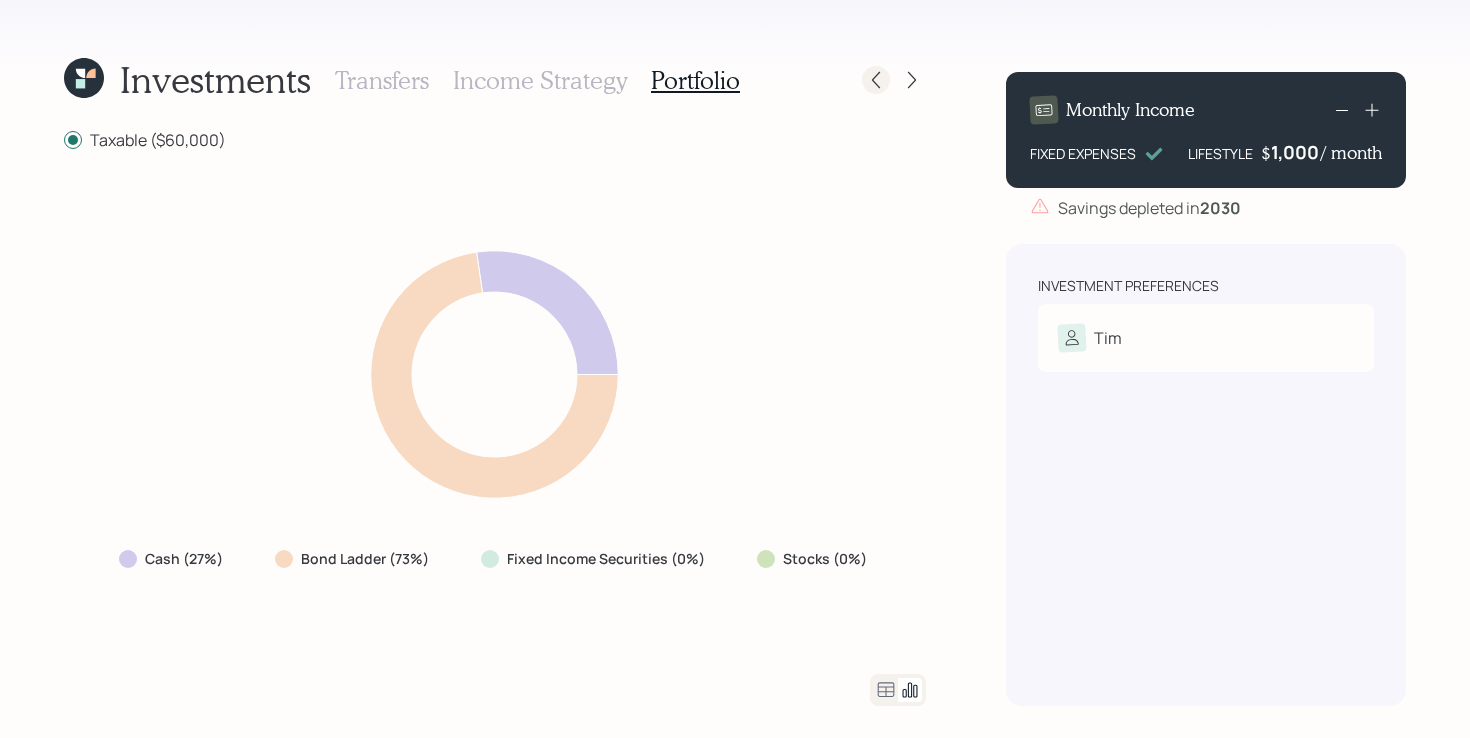 click at bounding box center [894, 80] 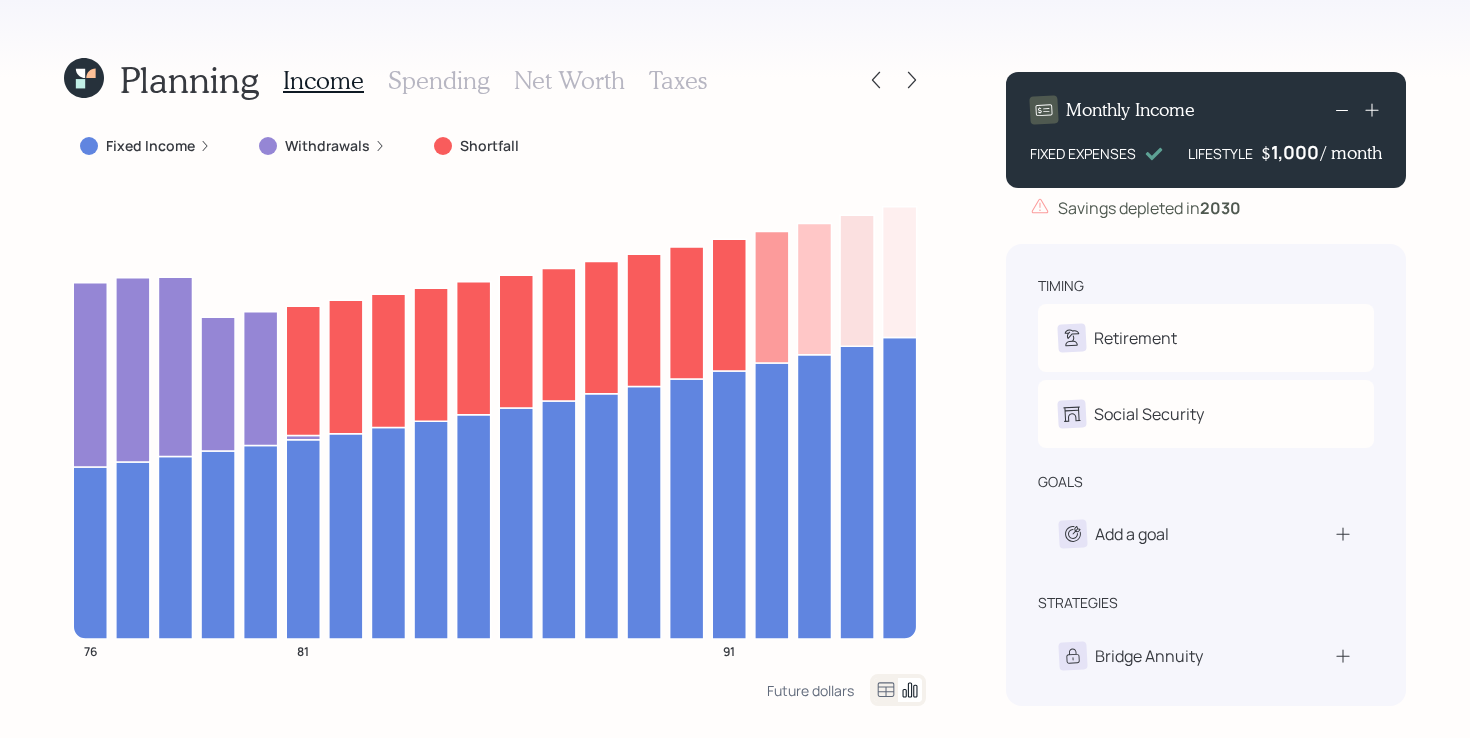 click 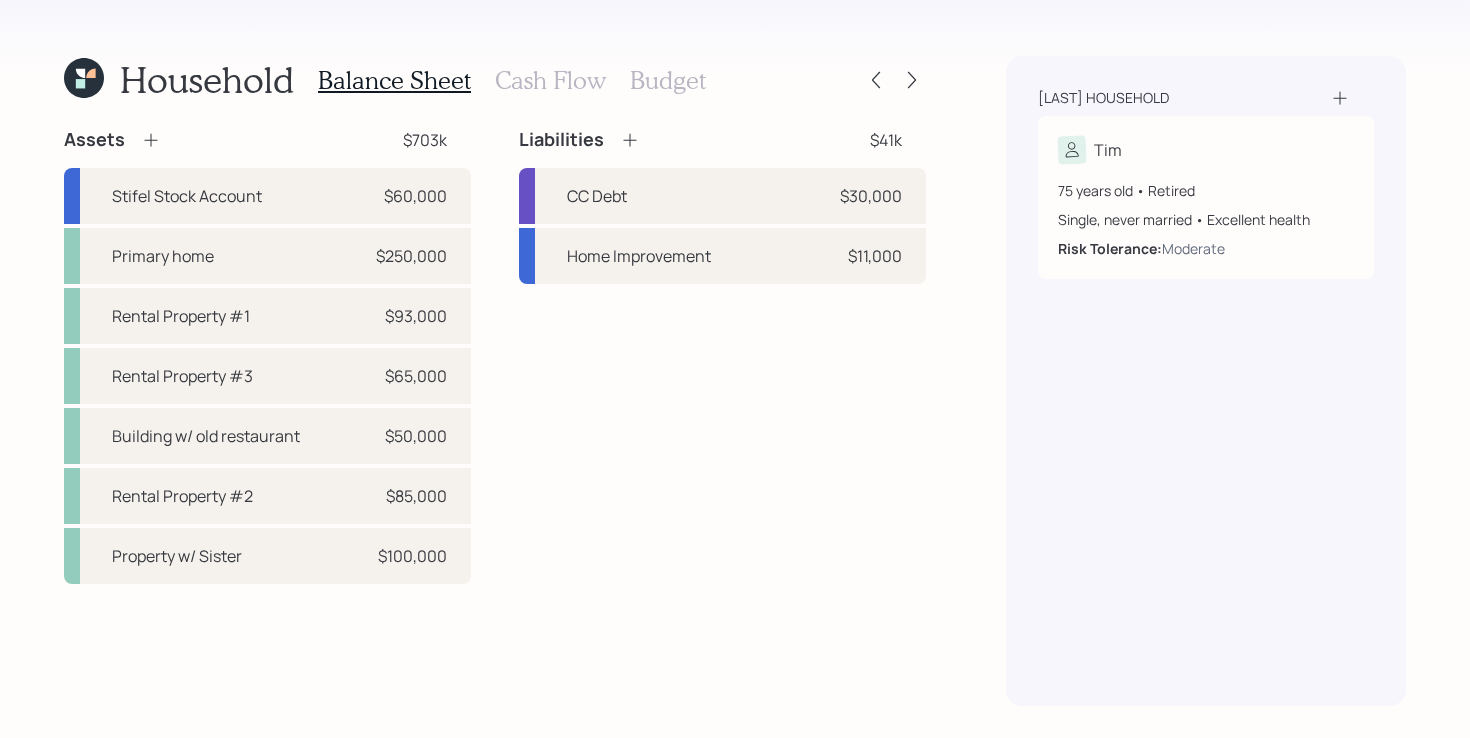 click on "Liabilities $41k CC Debt $30,000 Home Improvement $11,000" at bounding box center (722, 356) 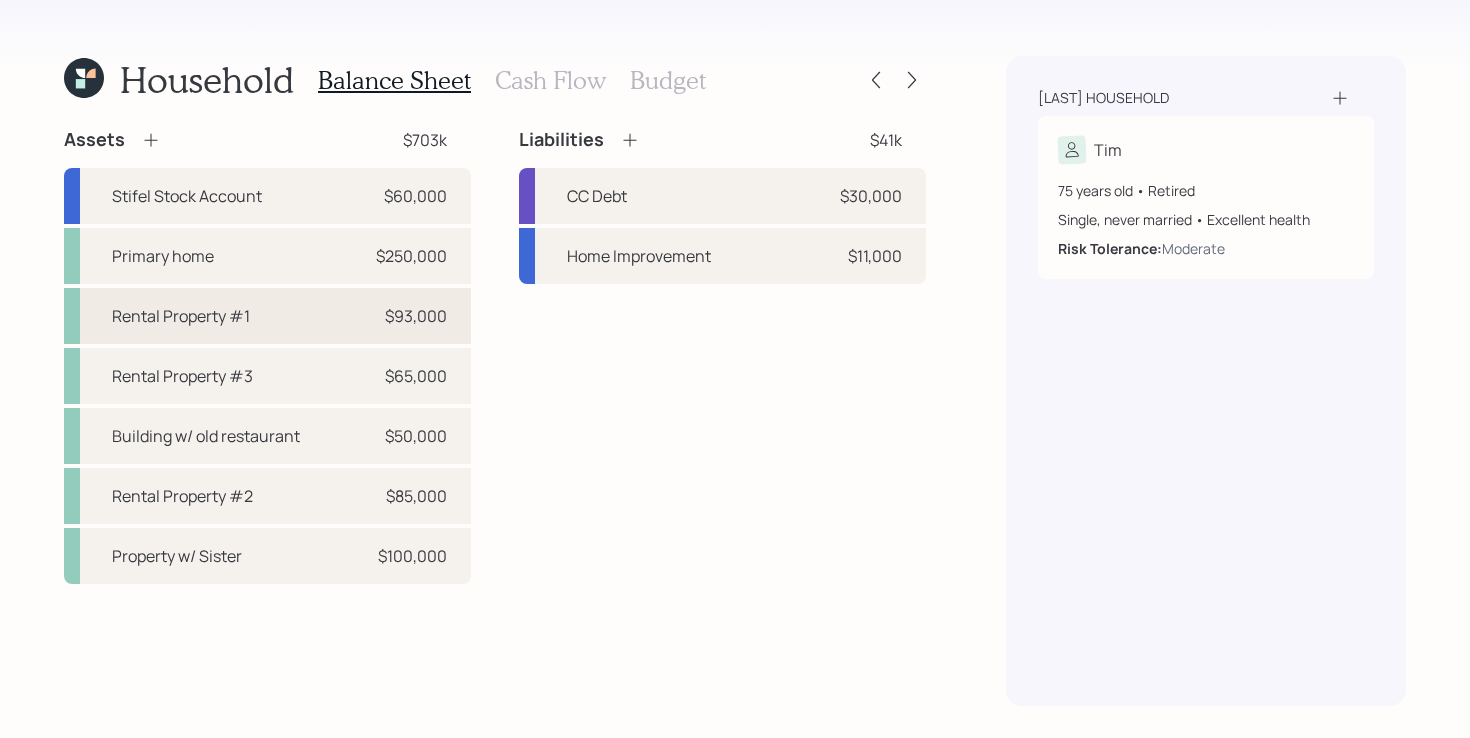 click on "Rental Property #1 $93,000" at bounding box center (267, 316) 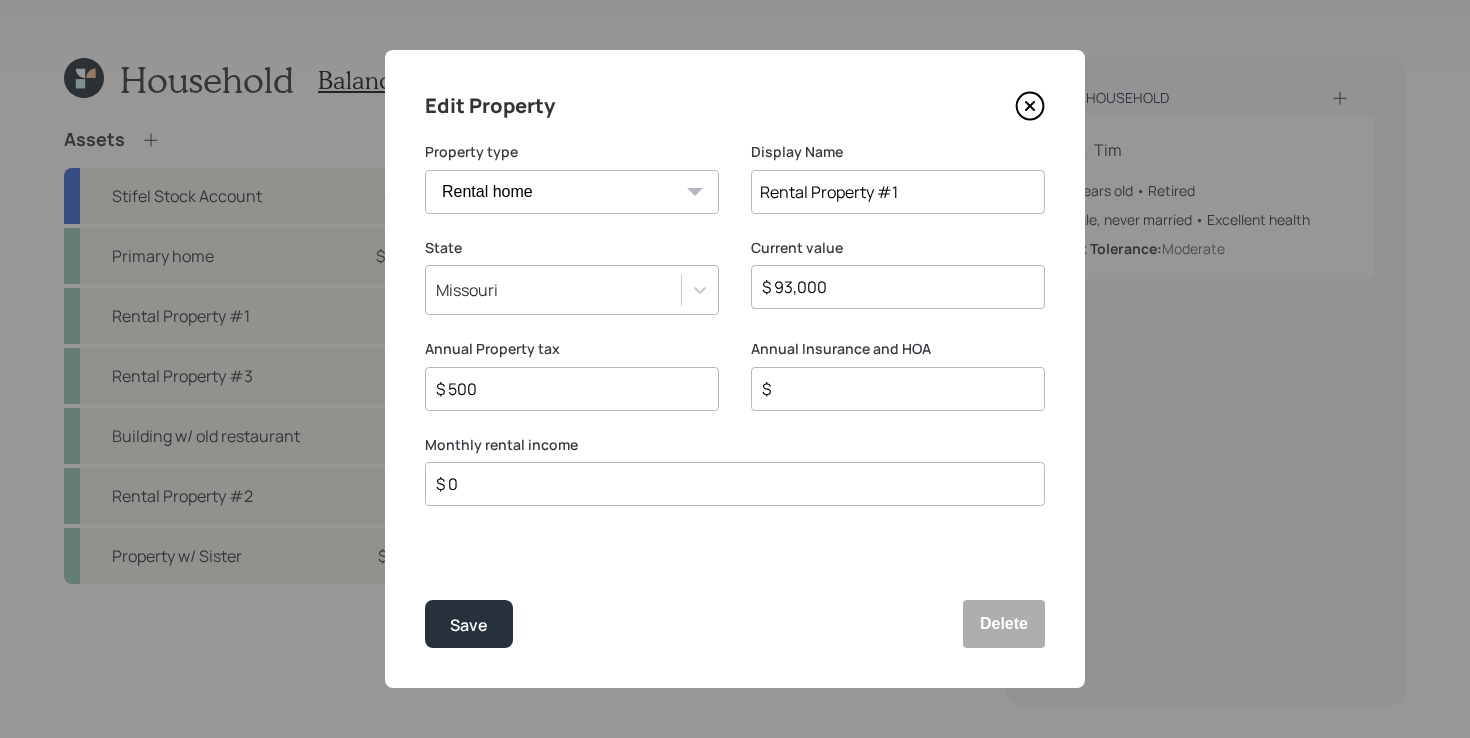 click 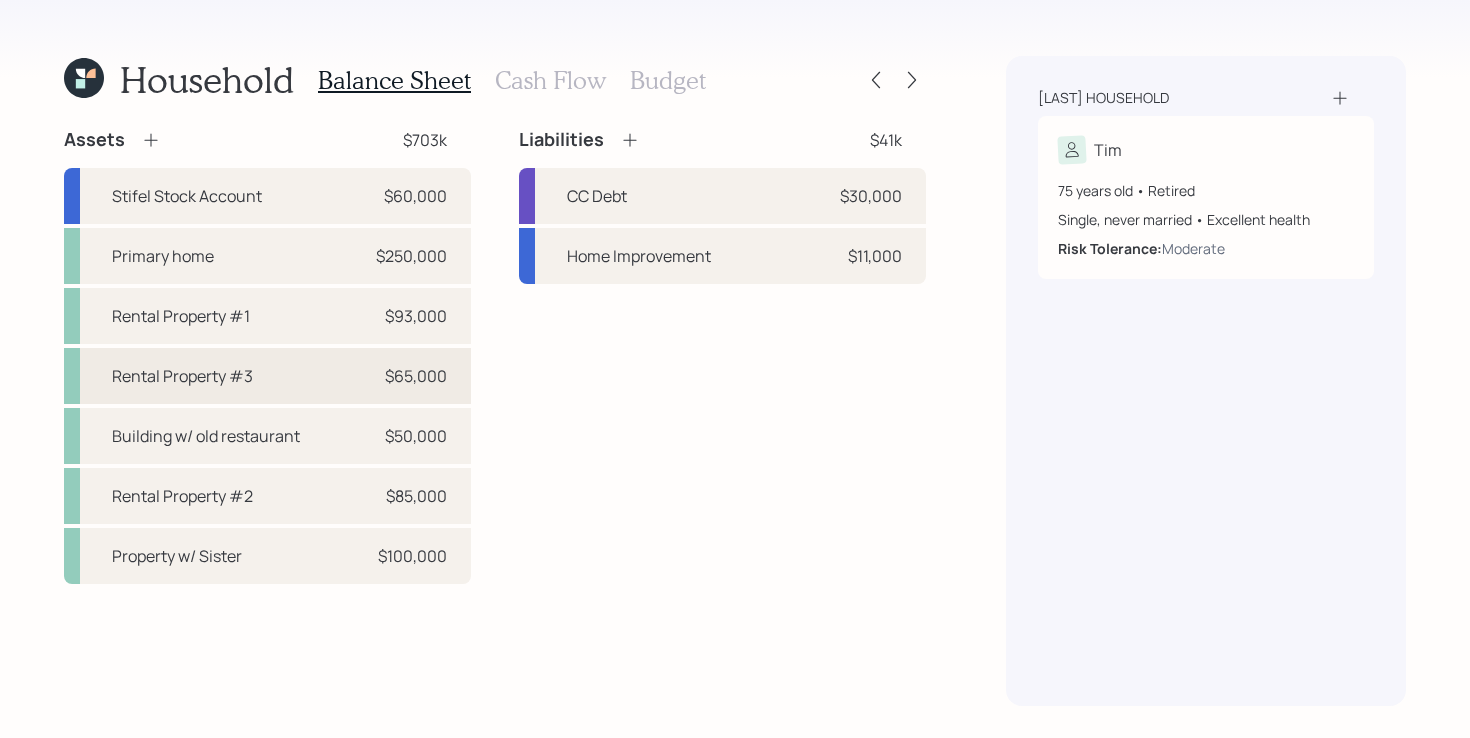 click on "Rental Property #3 $65,000" at bounding box center (267, 376) 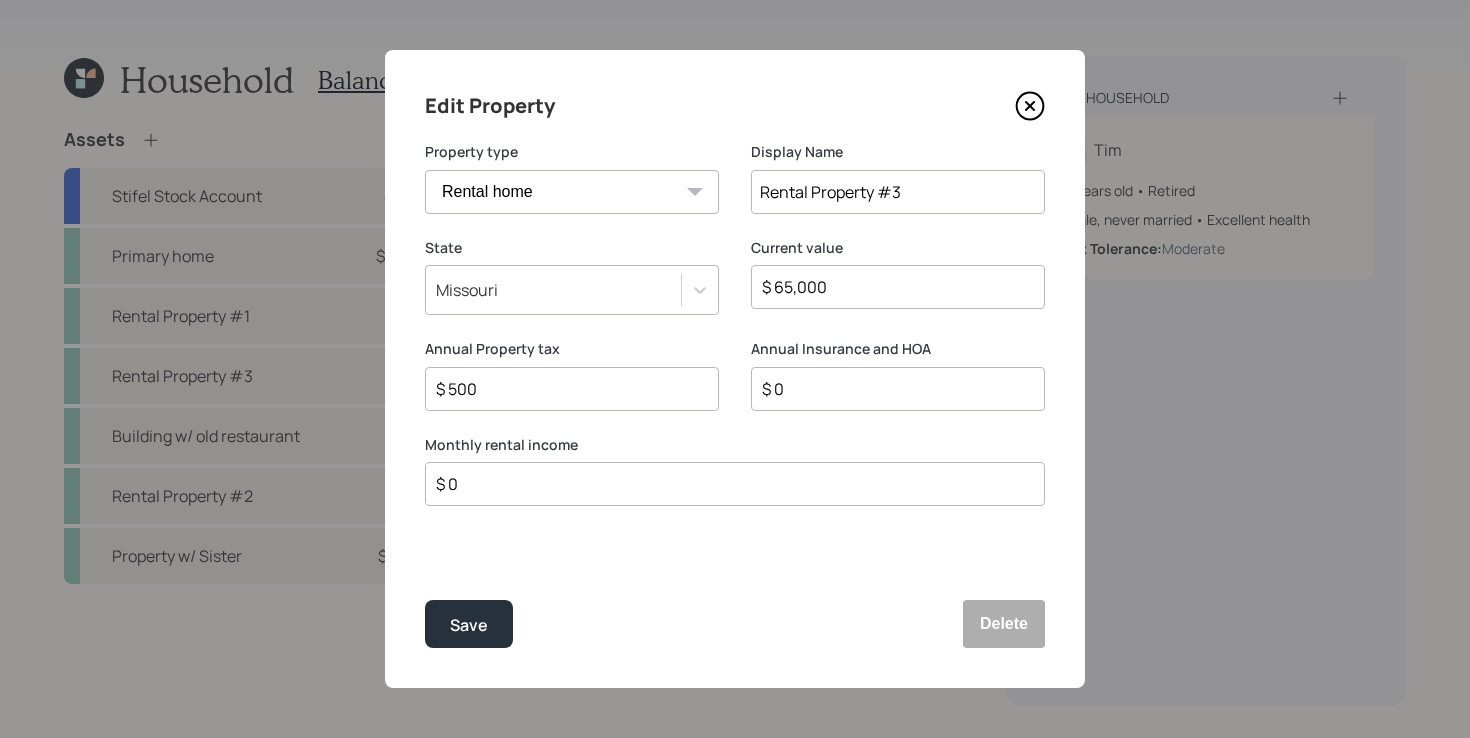 click 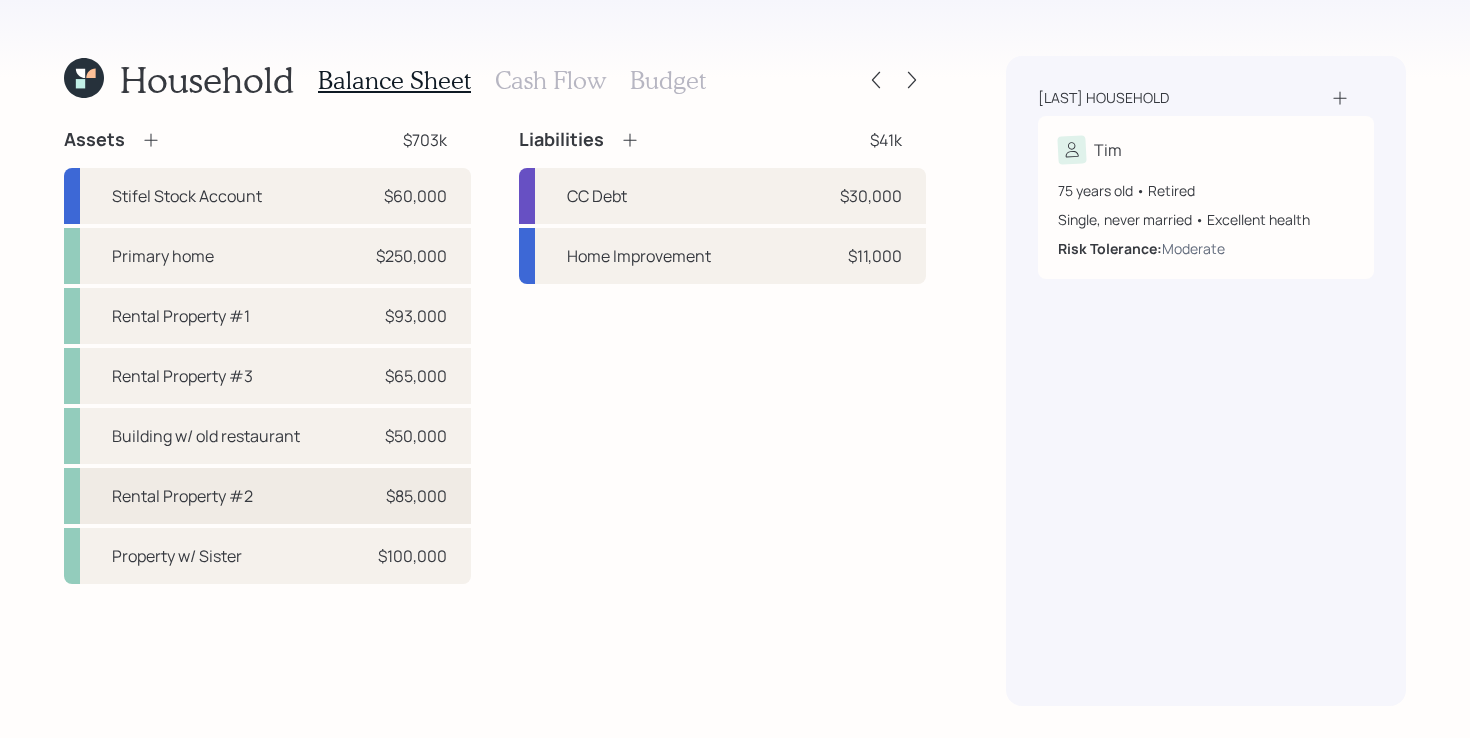 click on "Rental Property #2 $85,000" at bounding box center [267, 496] 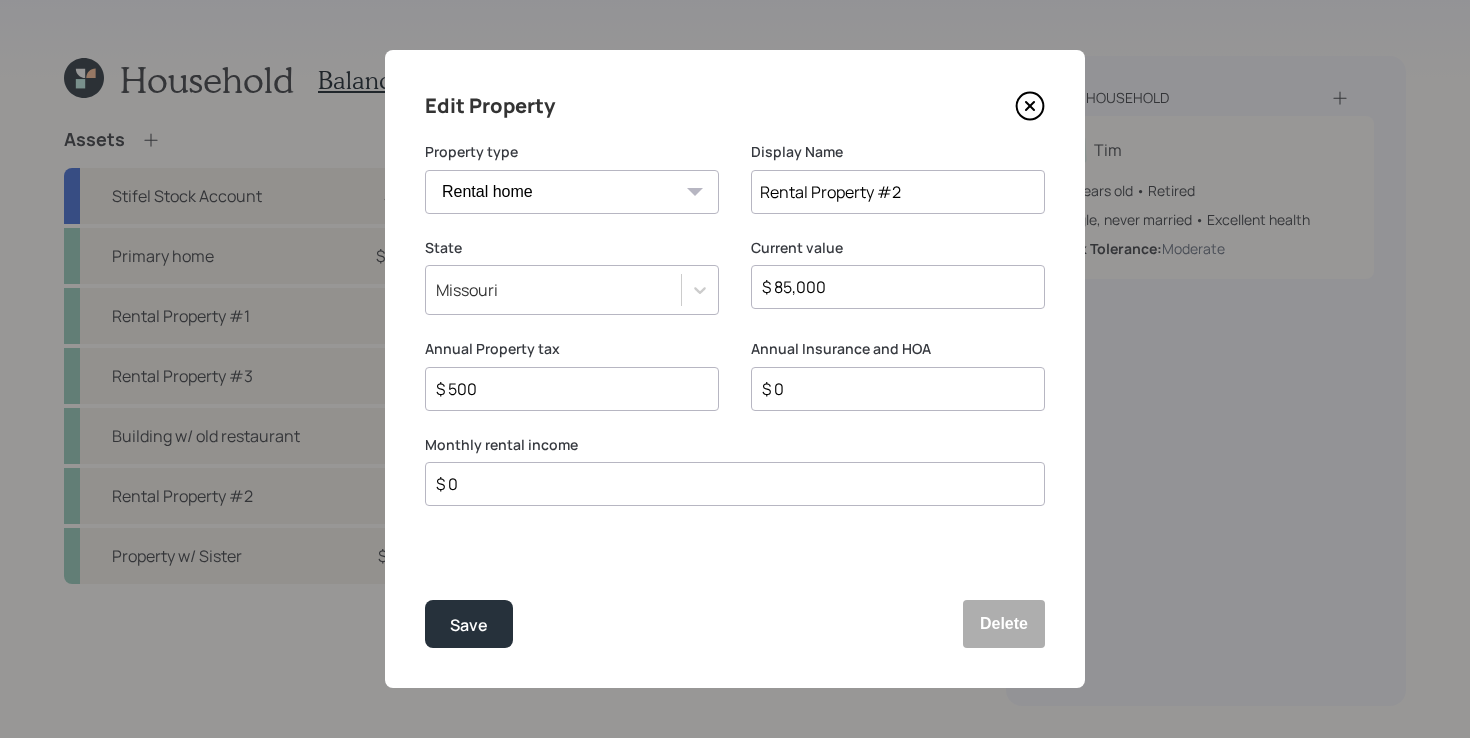 click 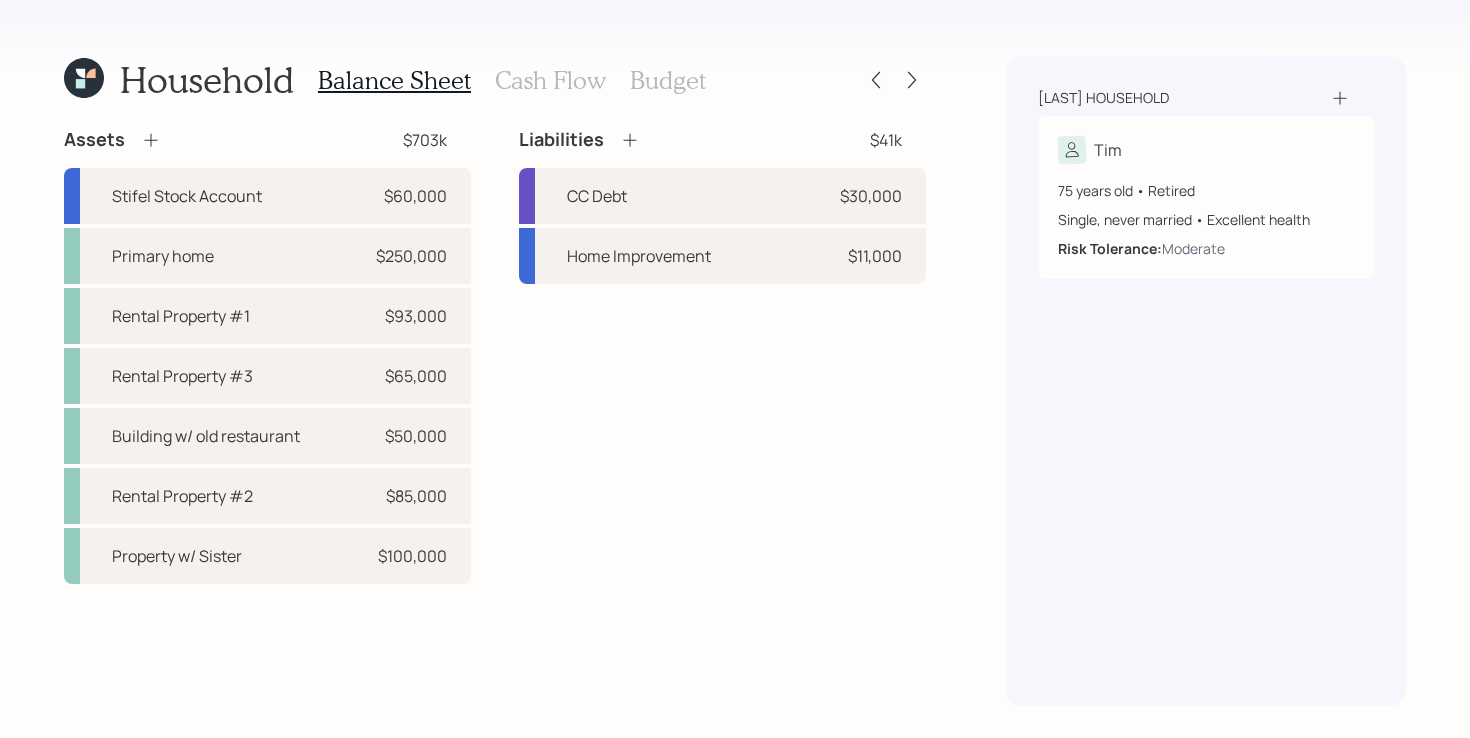 click on "Liabilities $41k CC Debt $30,000 Home Improvement $11,000" at bounding box center (722, 356) 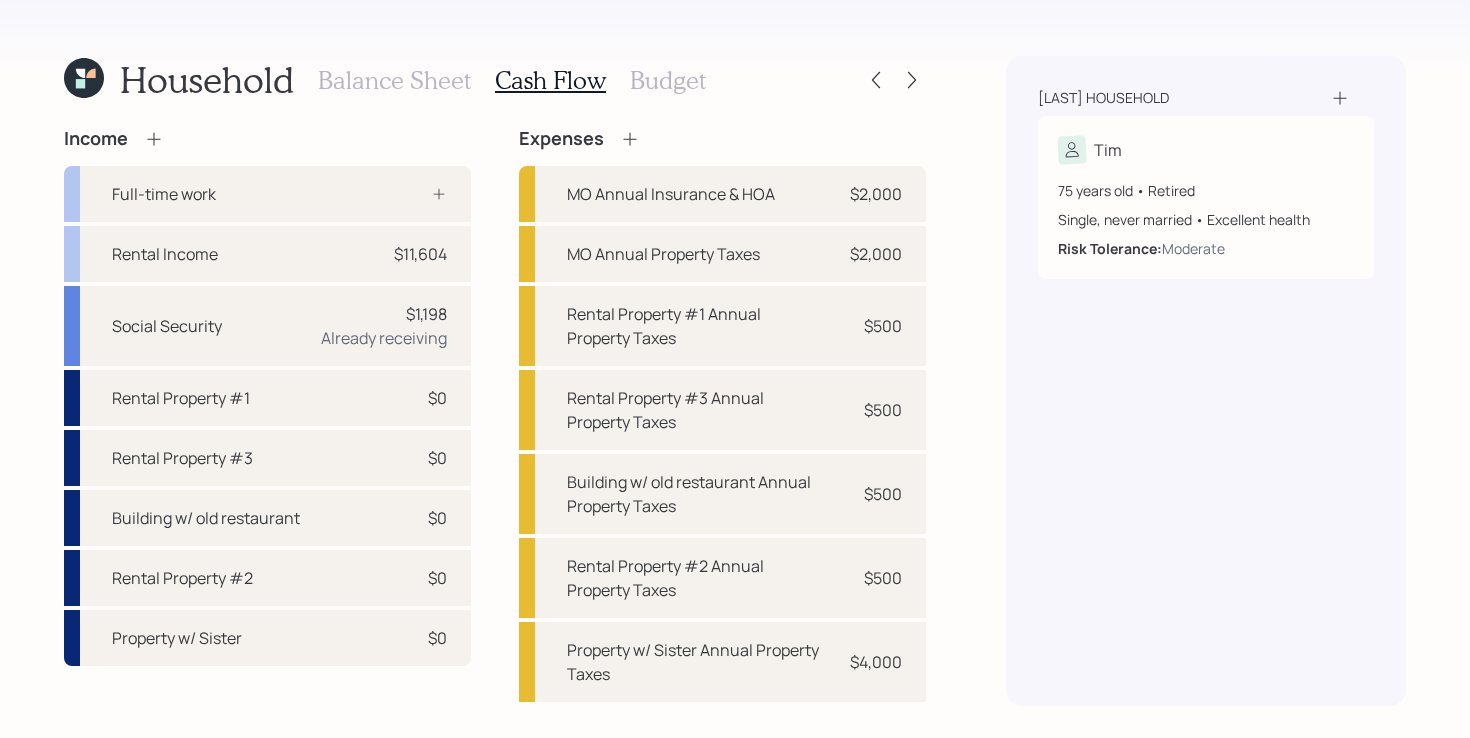 click on "Balance Sheet Cash Flow Budget" at bounding box center (512, 80) 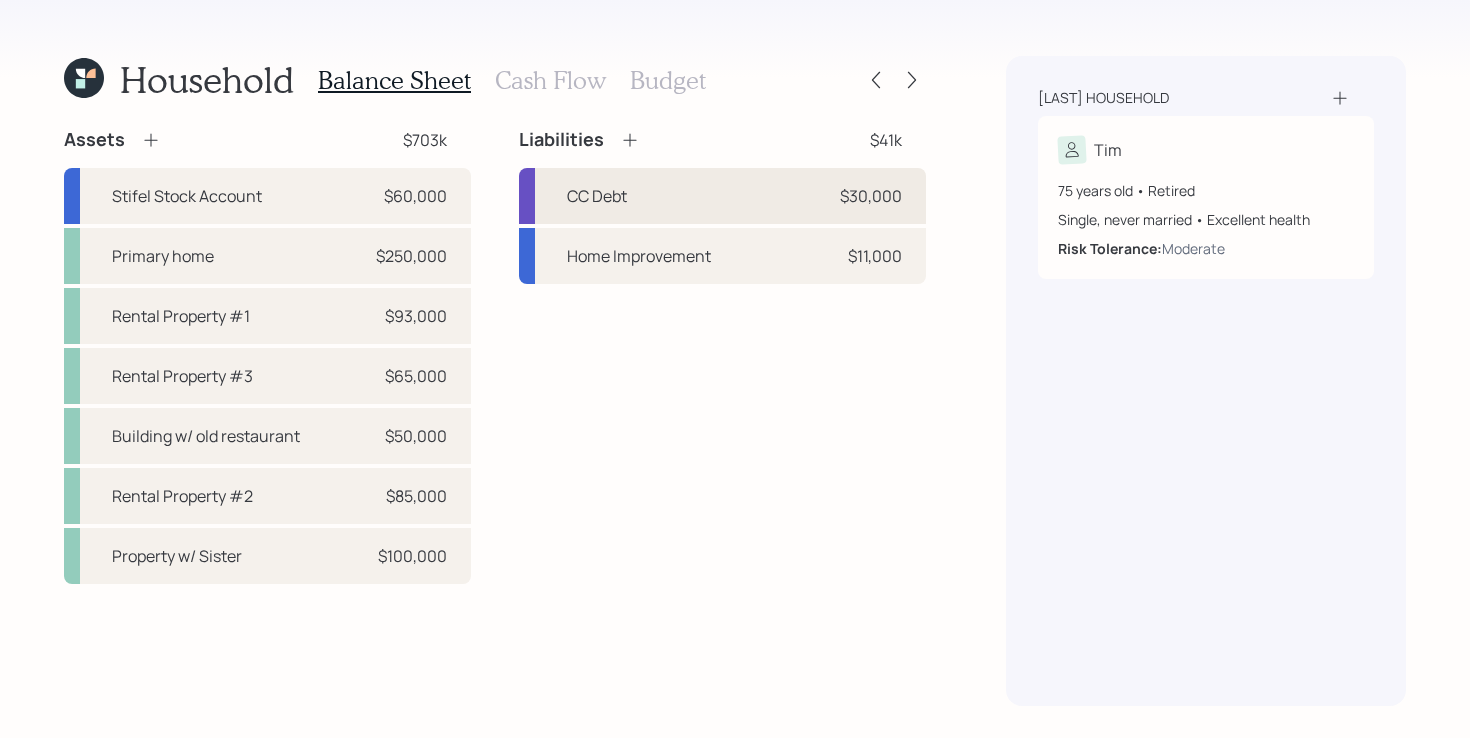 click on "CC Debt $30,000" at bounding box center (722, 196) 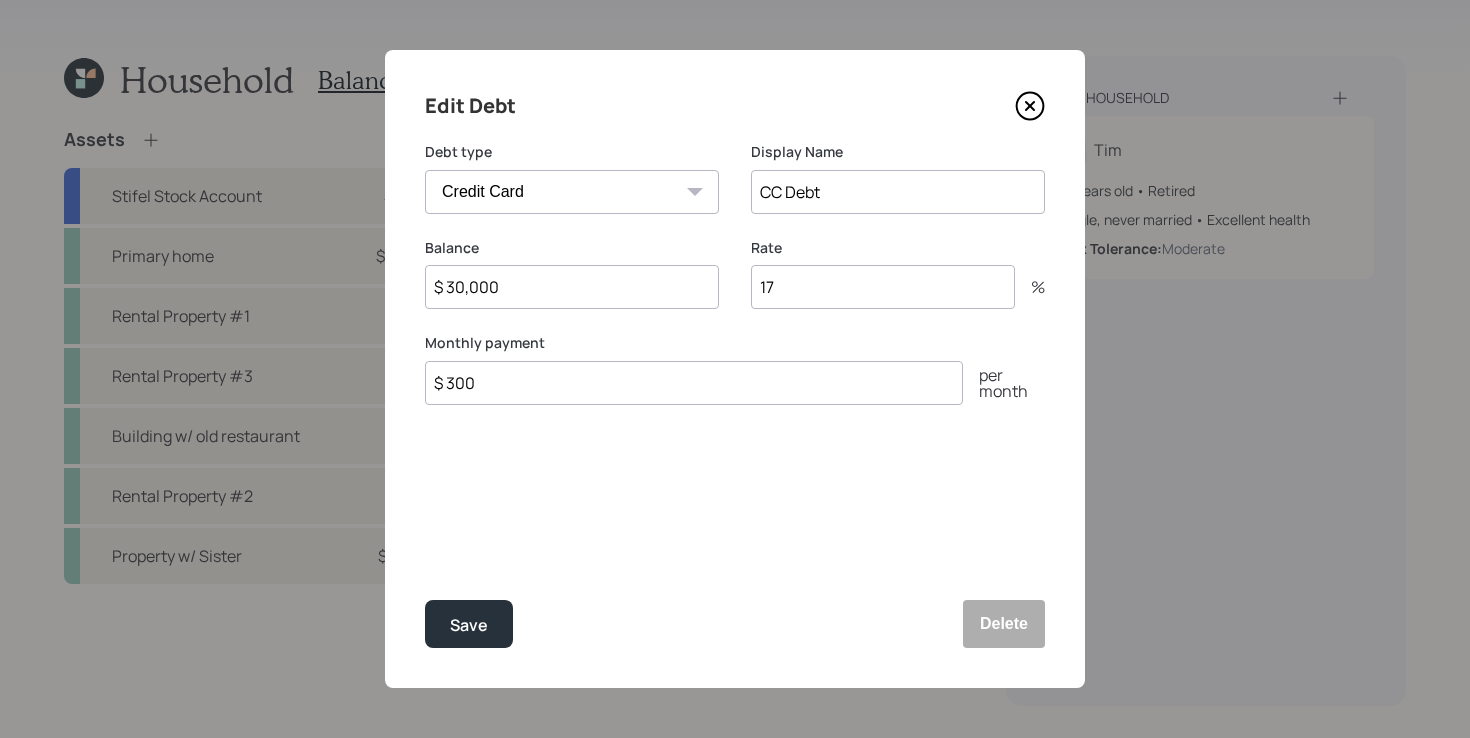click 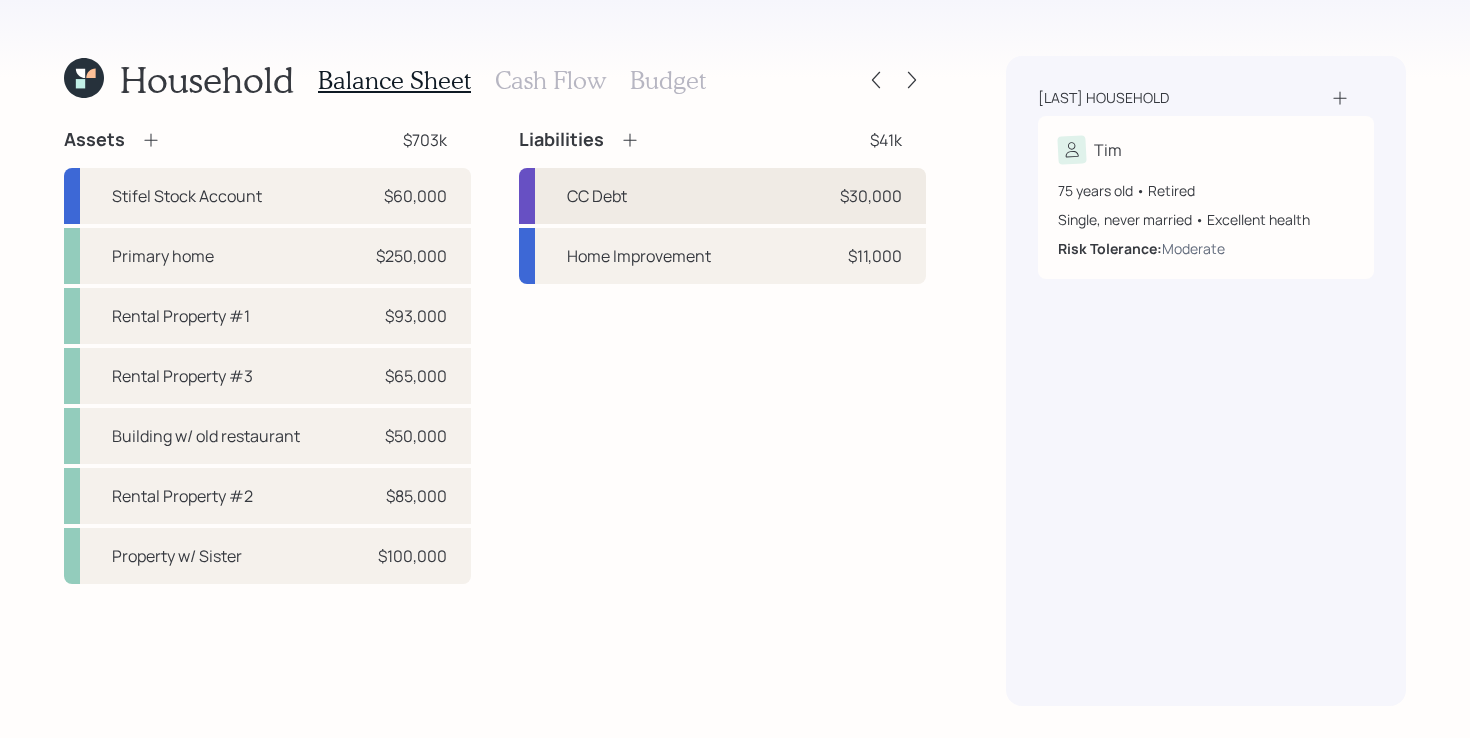click on "CC Debt $30,000" at bounding box center [722, 196] 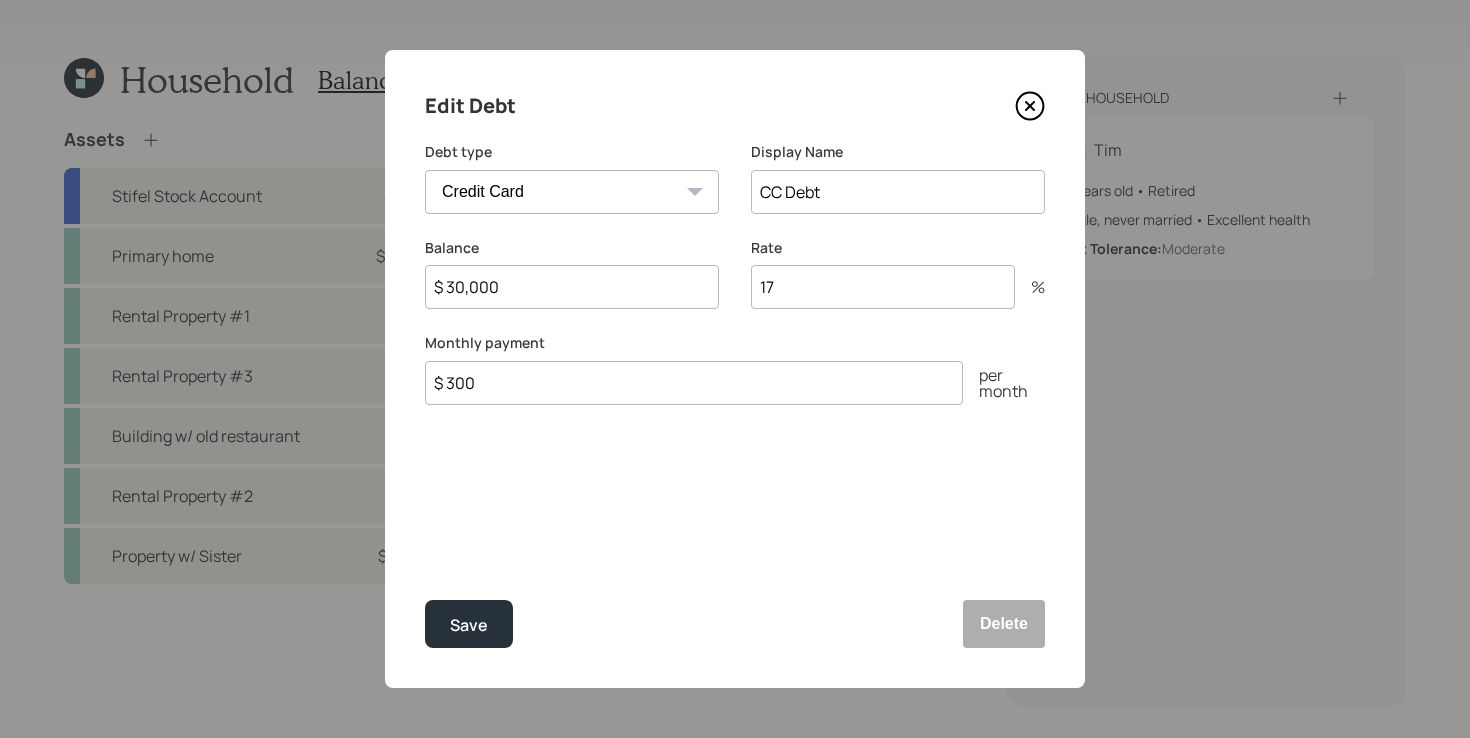 click 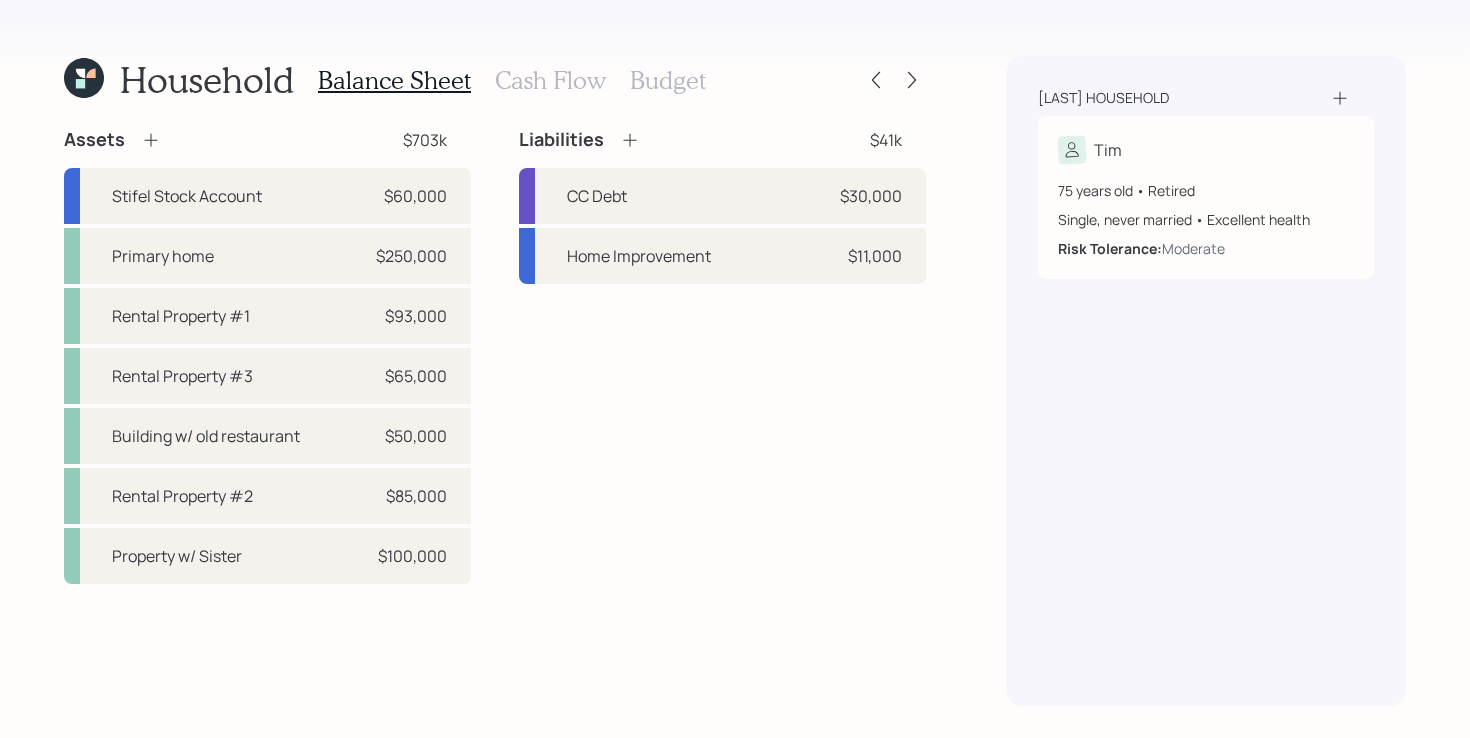 click on "Liabilities $41k CC Debt $30,000 Home Improvement $11,000" at bounding box center (722, 356) 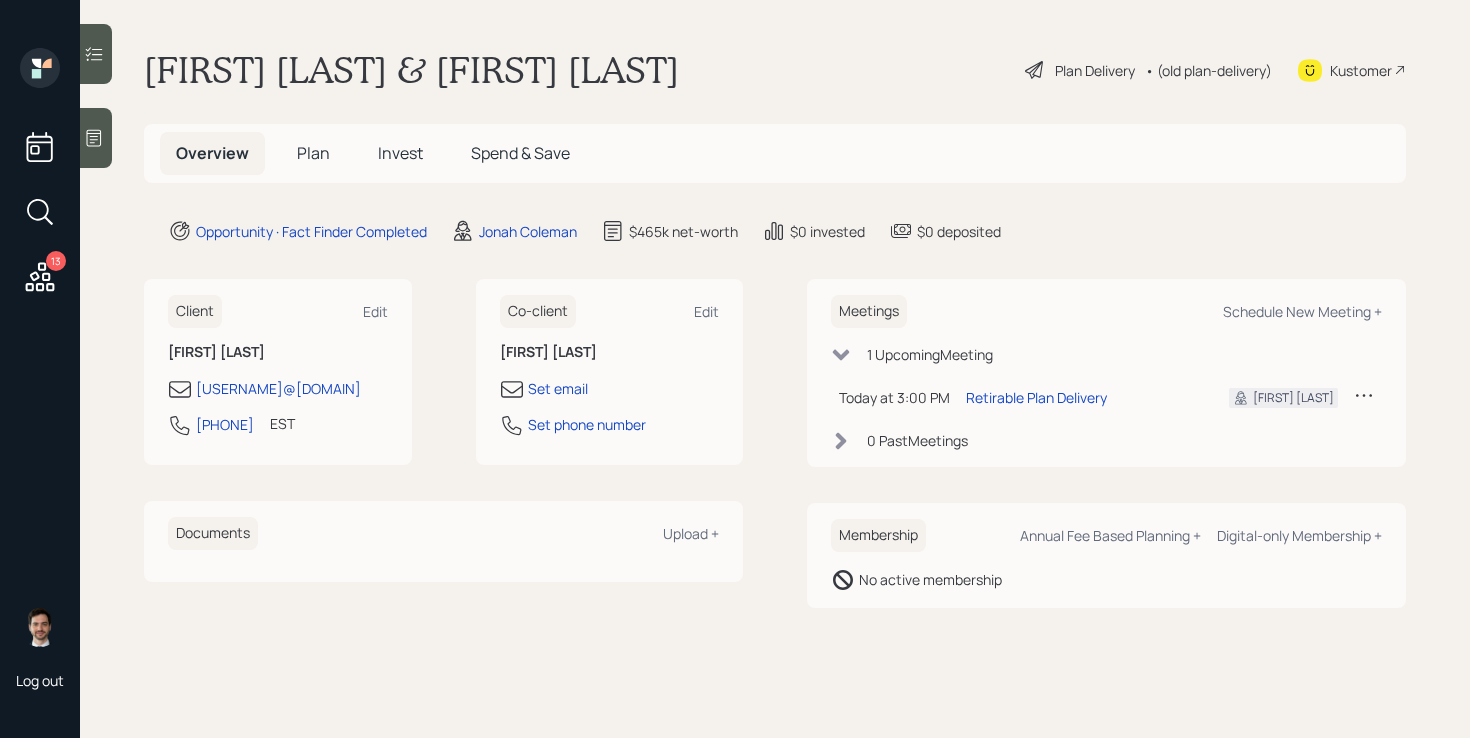 scroll, scrollTop: 0, scrollLeft: 0, axis: both 